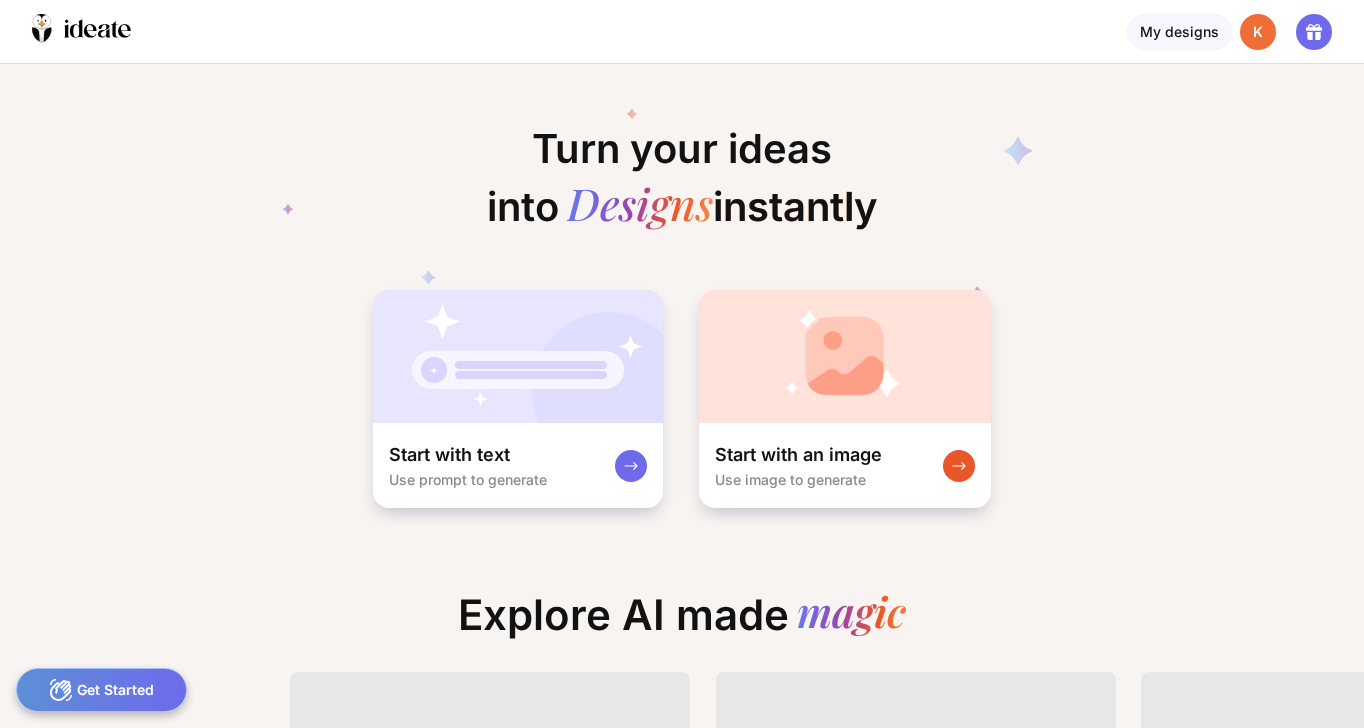 scroll, scrollTop: 0, scrollLeft: 0, axis: both 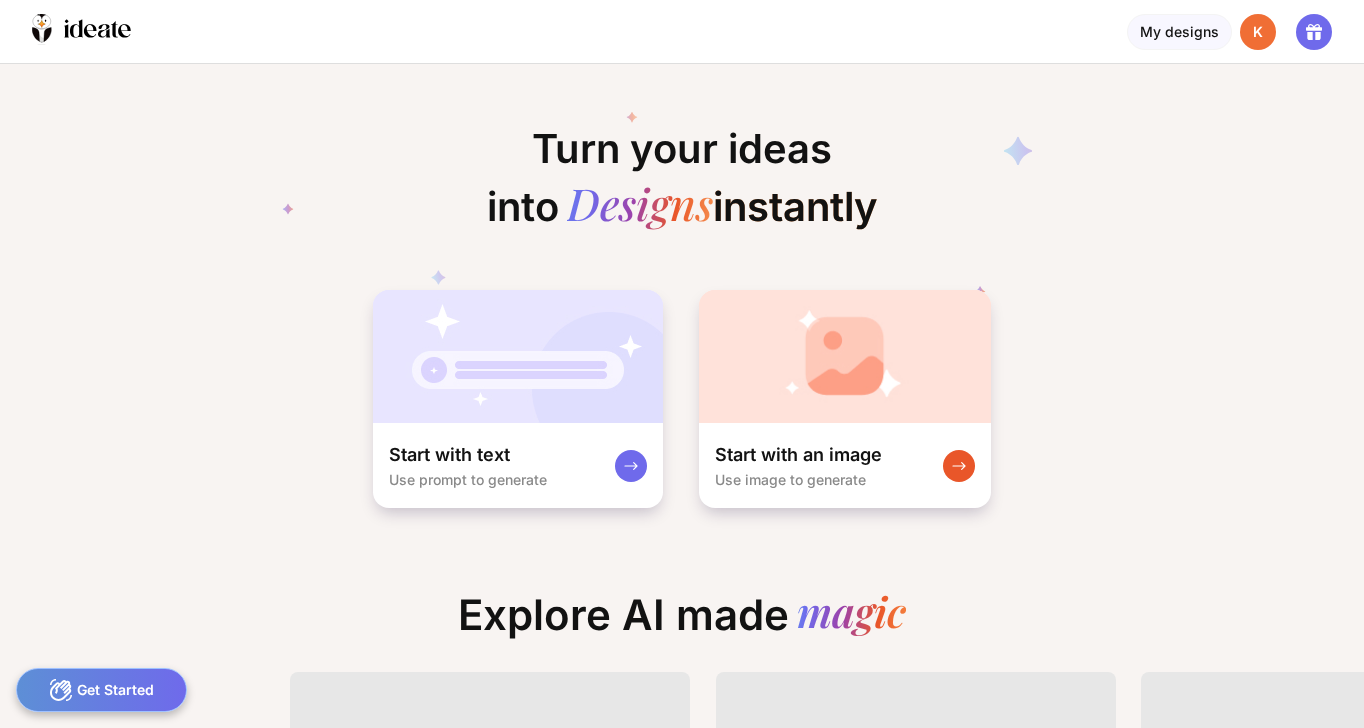 click 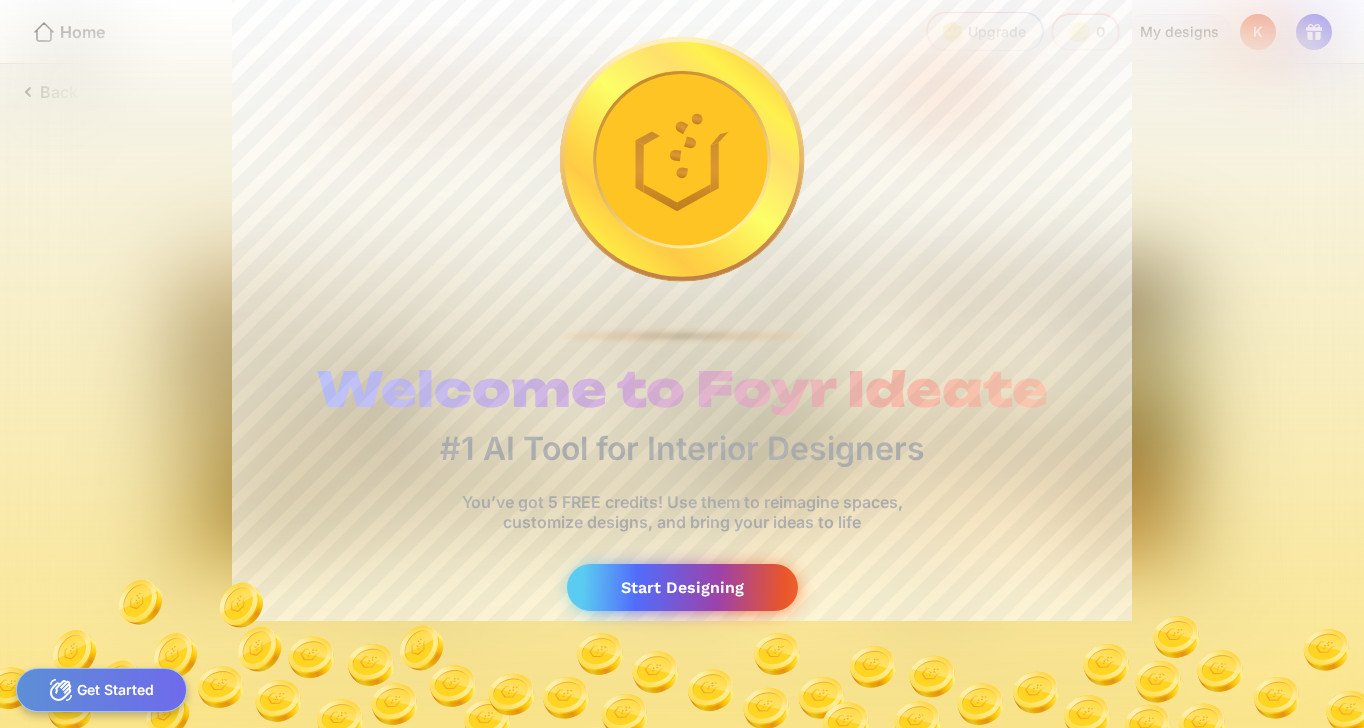 click on "Start Designing" at bounding box center (682, 587) 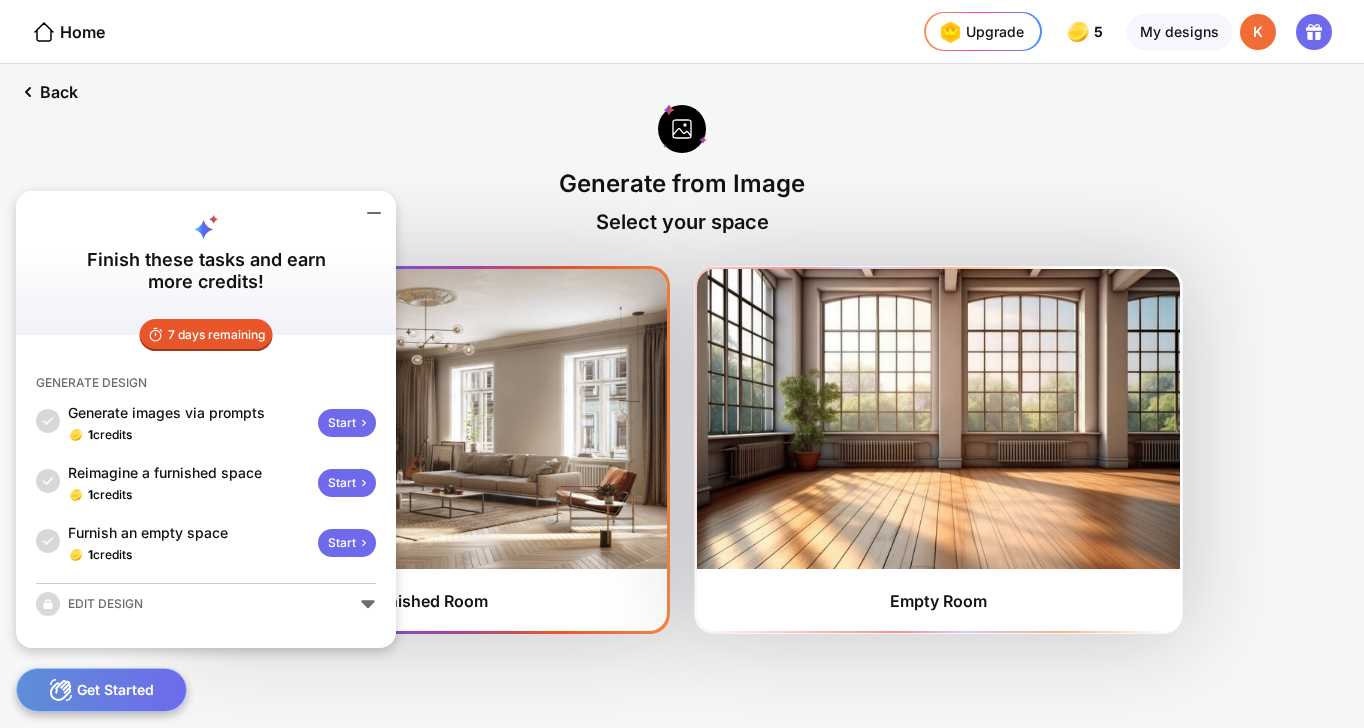 click at bounding box center [425, 419] 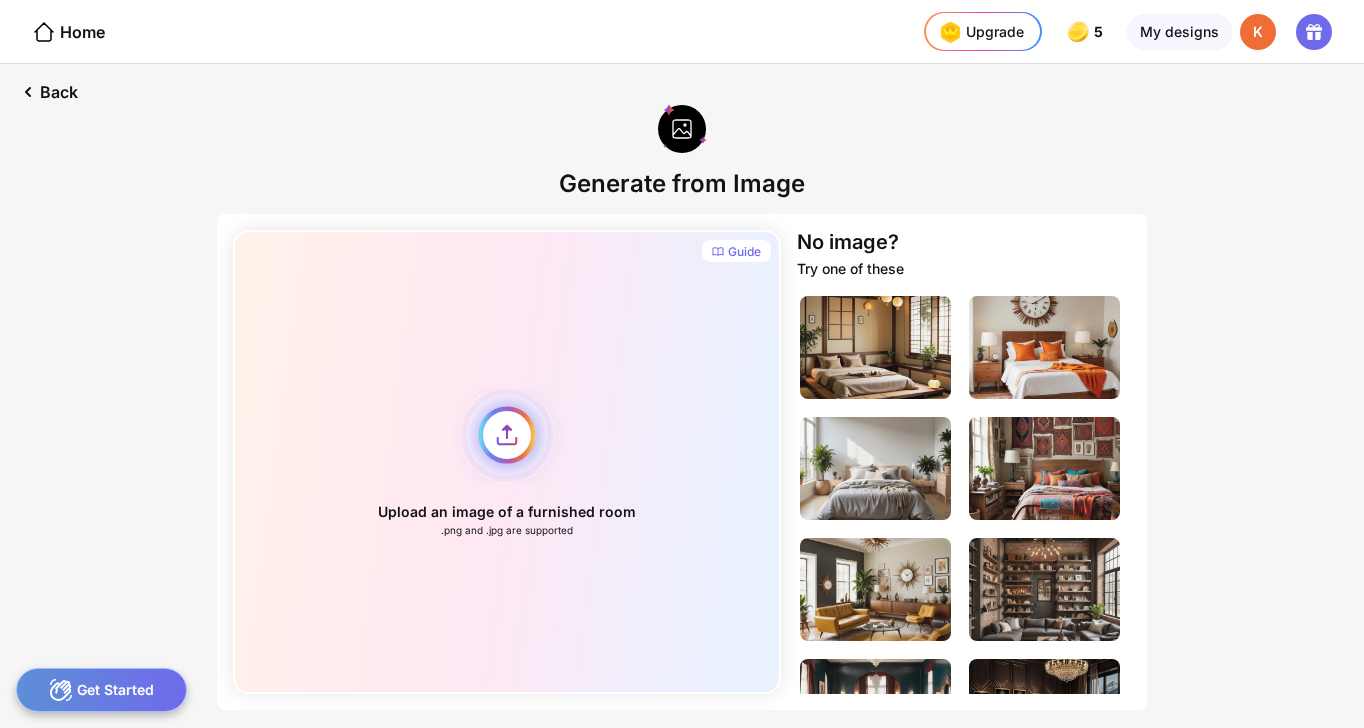 click on "Upload an image of a furnished room .png and .jpg are supported" at bounding box center [507, 462] 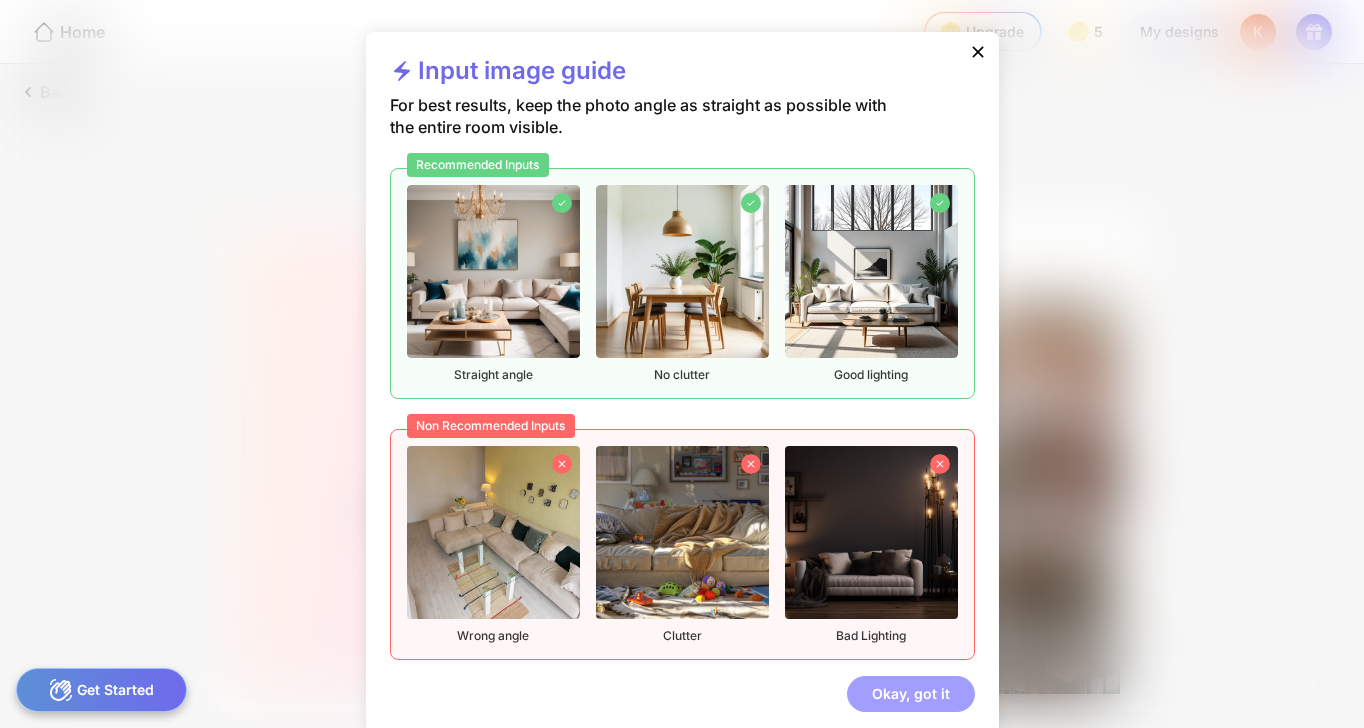 click on "Okay, got it" at bounding box center [911, 694] 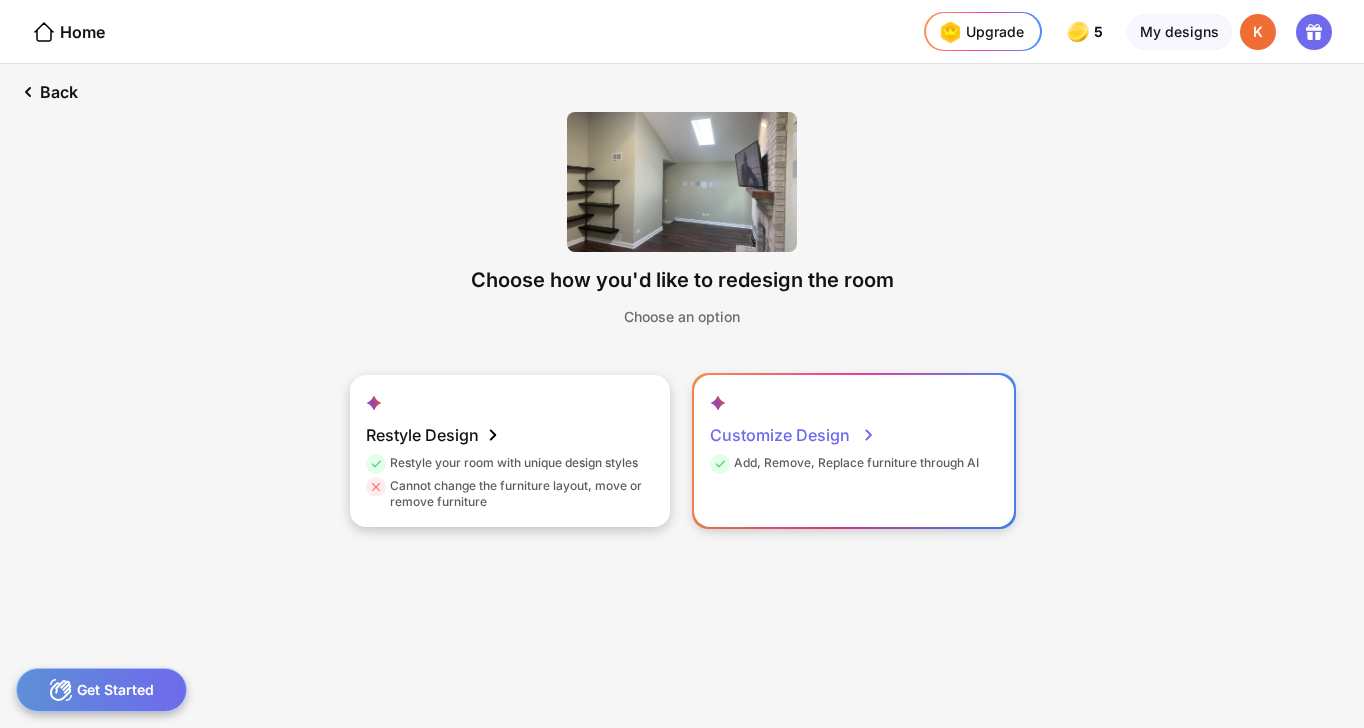 click on "Customize Design" at bounding box center [793, 435] 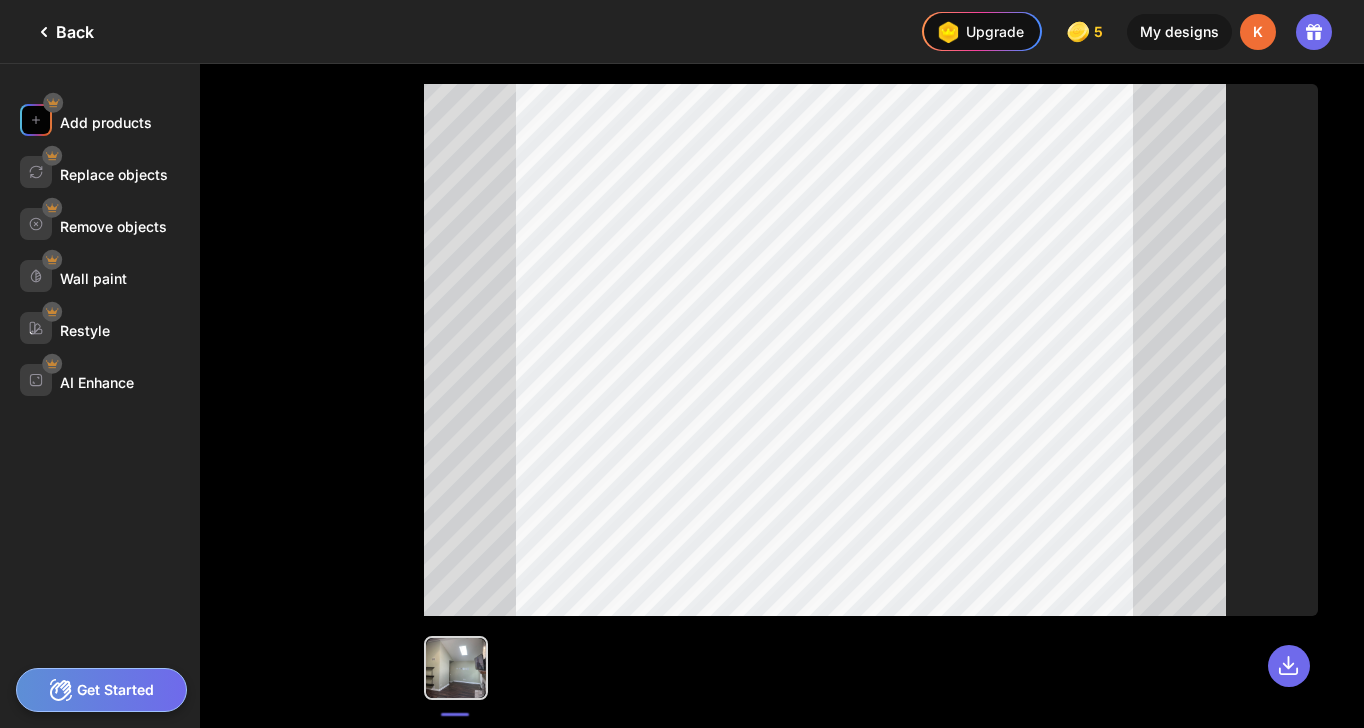 click on "Add products" at bounding box center (106, 122) 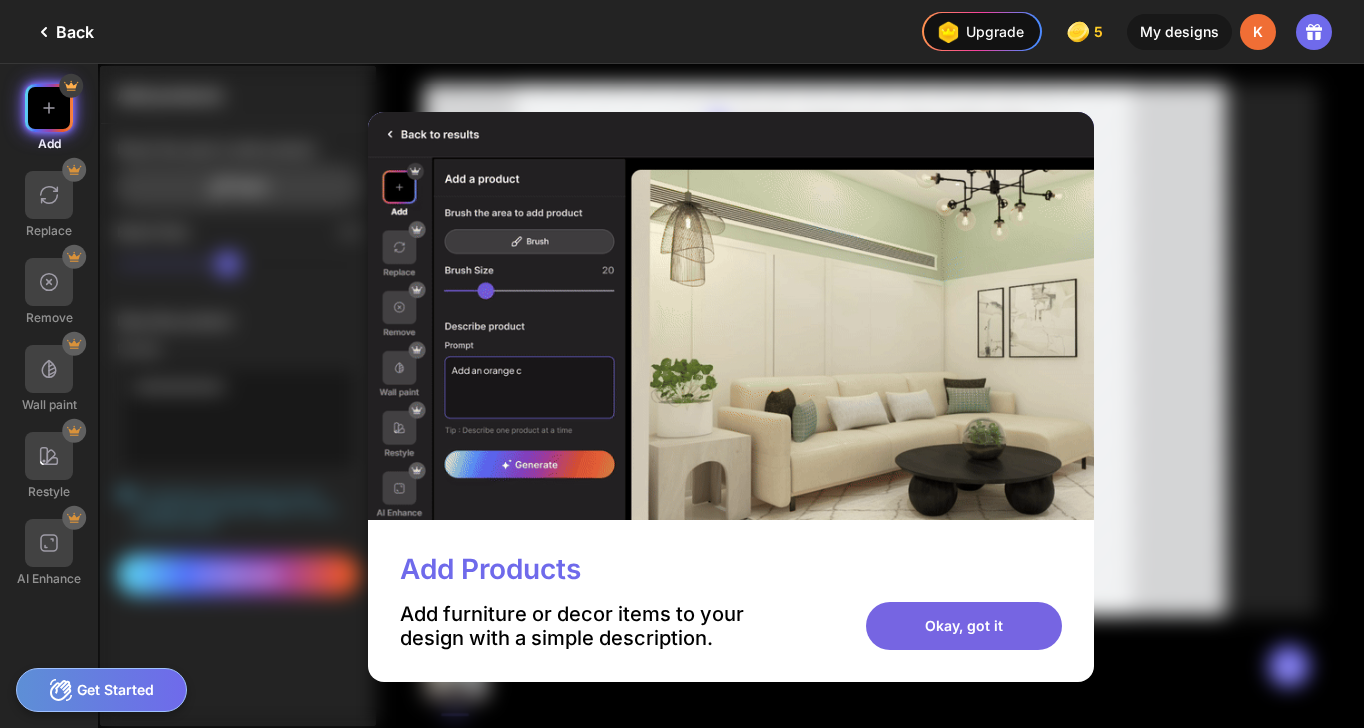 click on "Okay, got it" at bounding box center [964, 626] 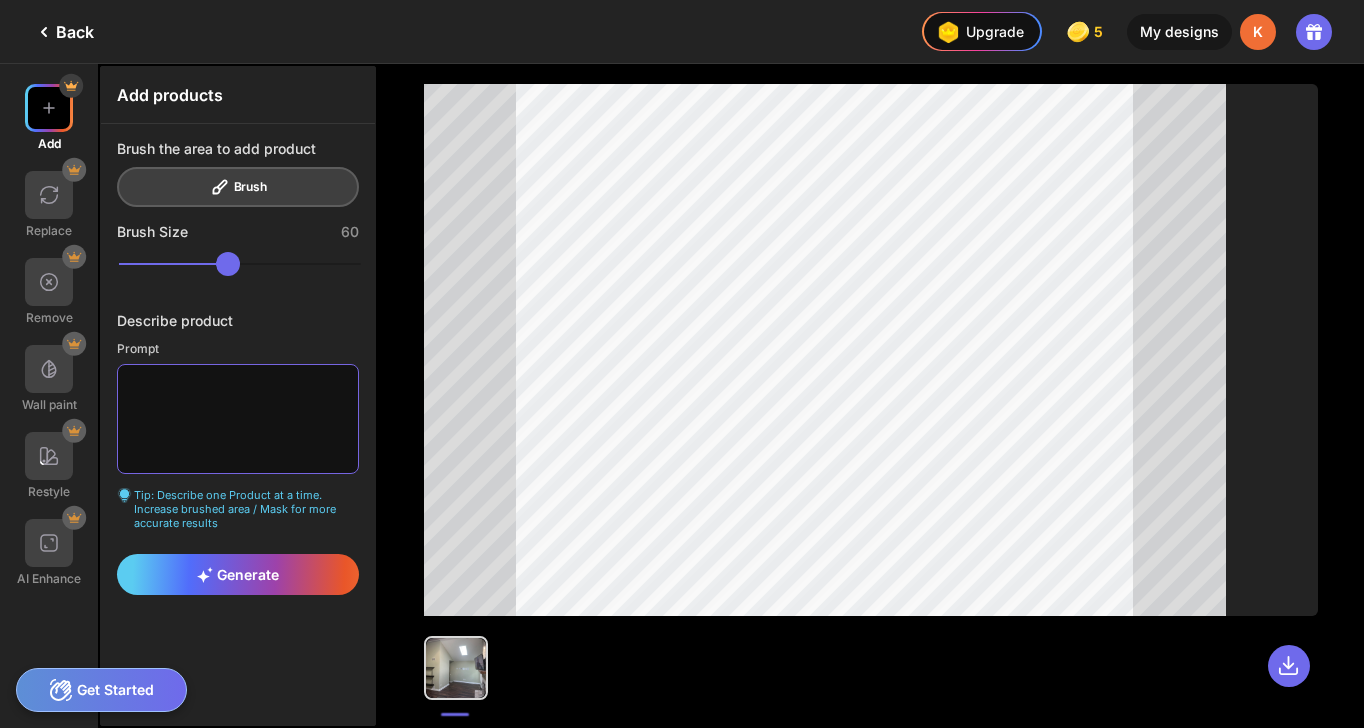 click at bounding box center (238, 419) 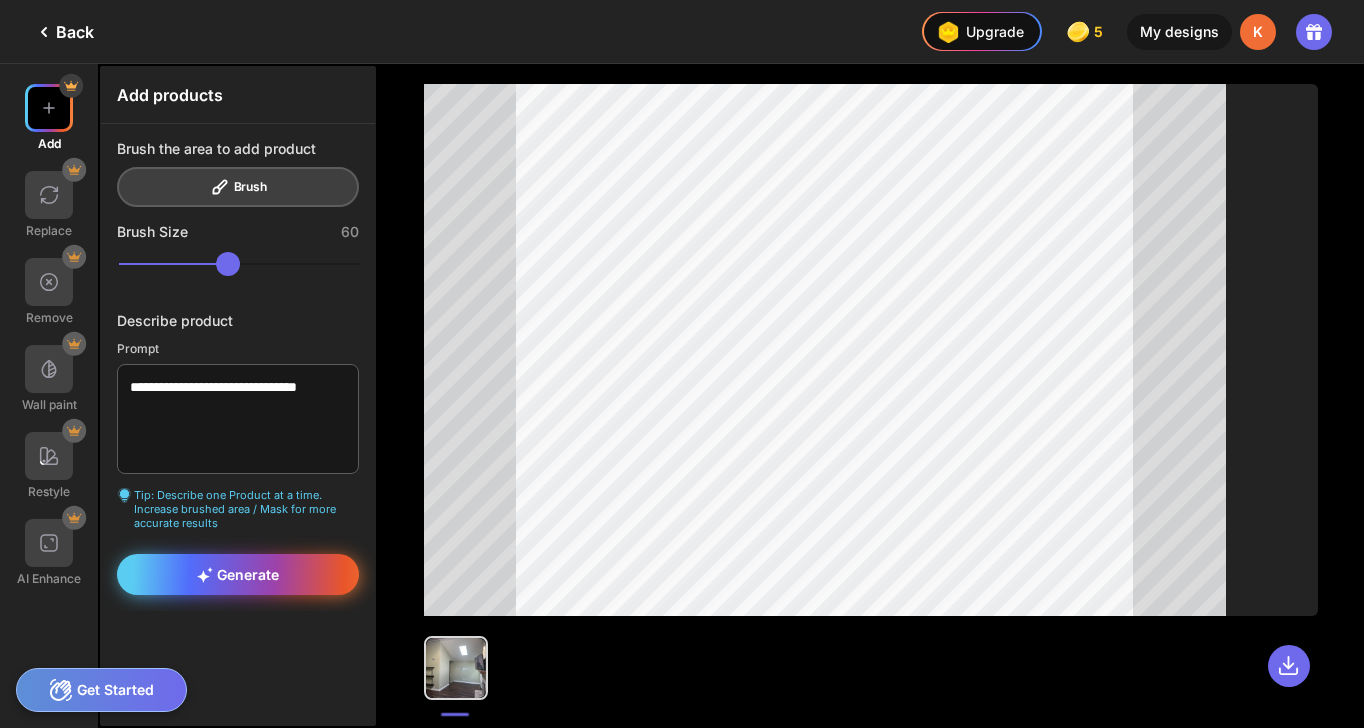 click on "Generate" at bounding box center (238, 574) 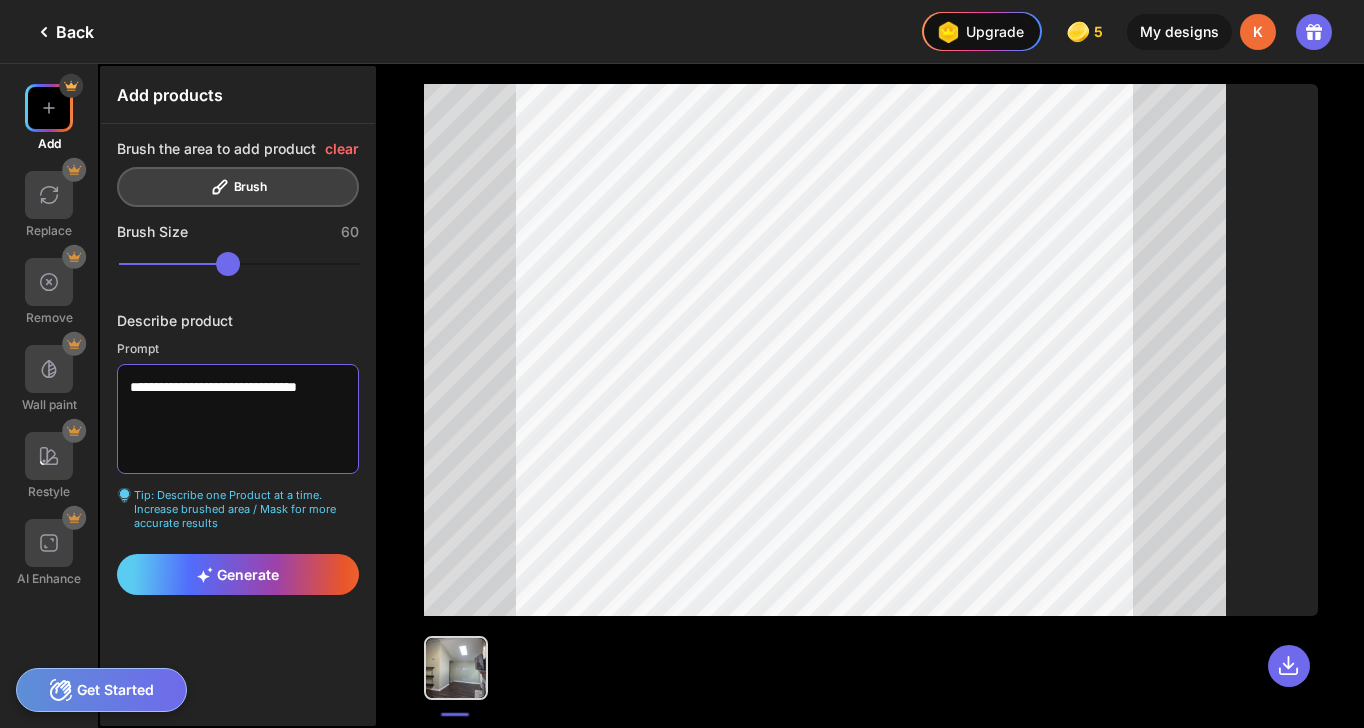 drag, startPoint x: 251, startPoint y: 389, endPoint x: 189, endPoint y: 386, distance: 62.072536 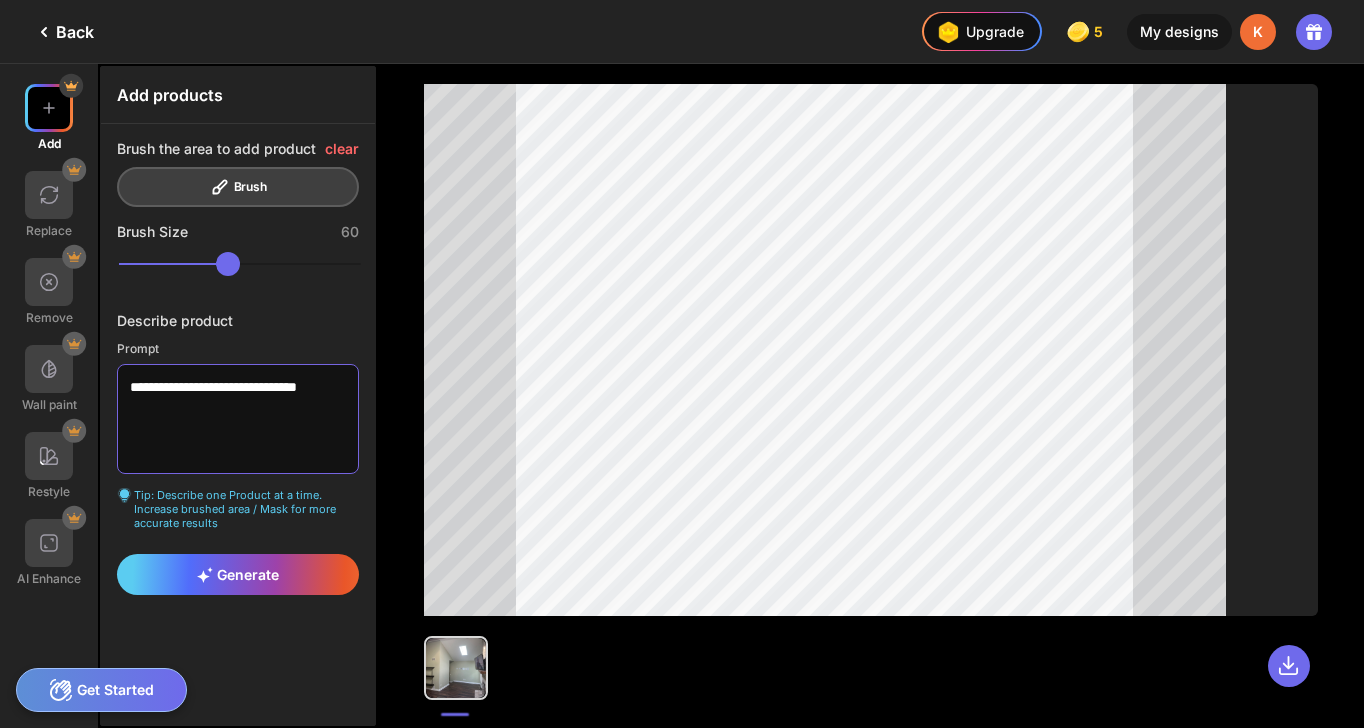 click on "**********" at bounding box center (238, 419) 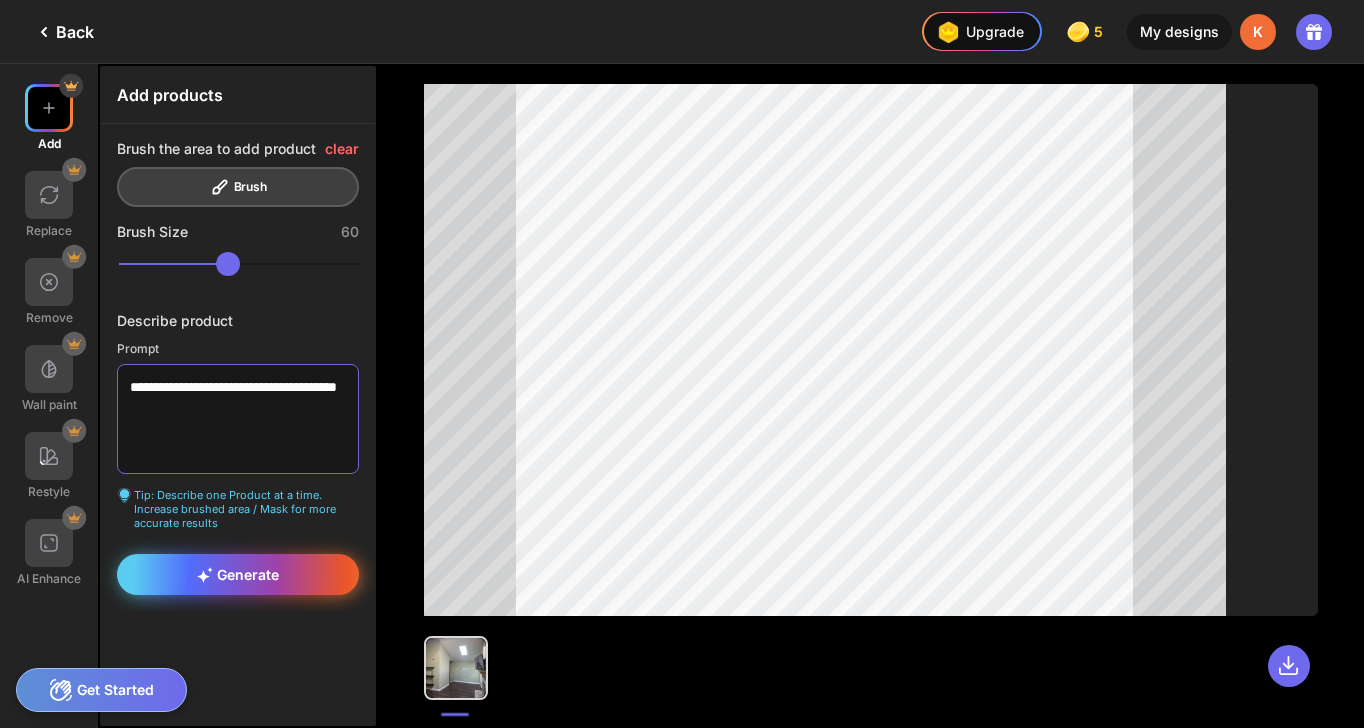 type on "**********" 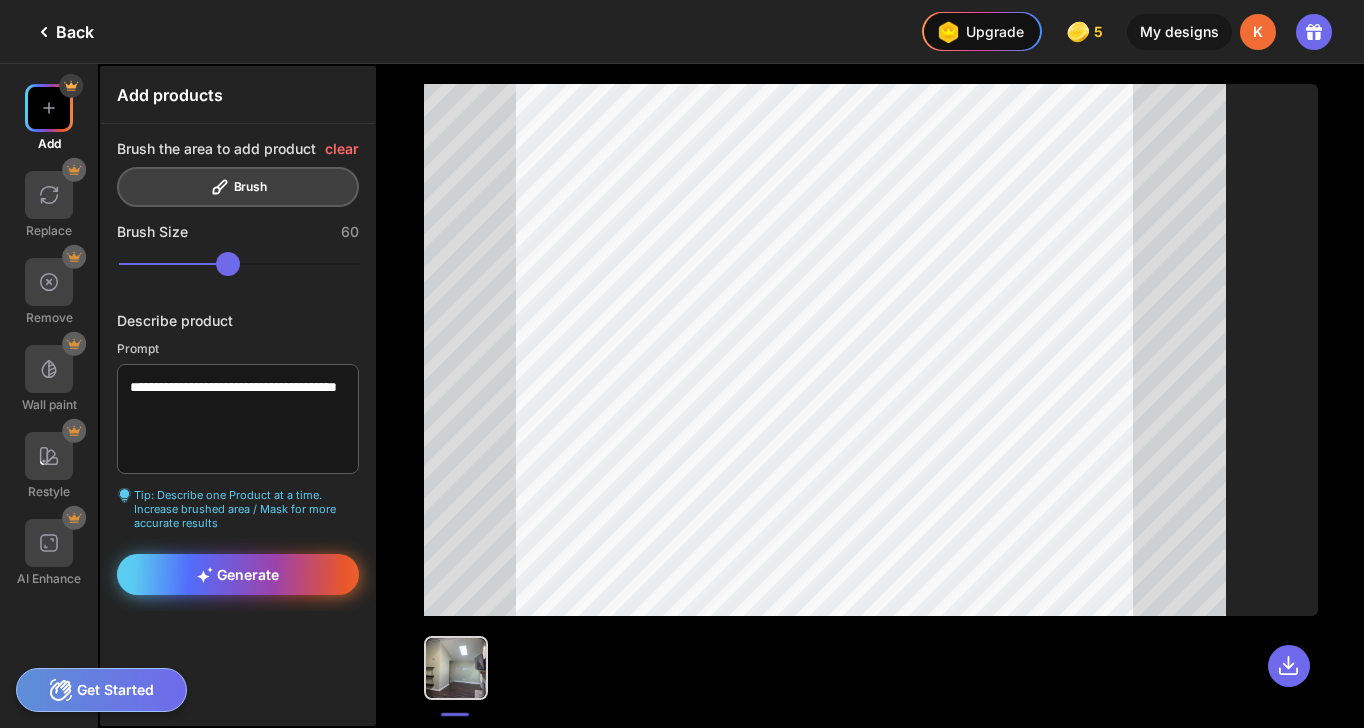 click on "Generate" at bounding box center [238, 574] 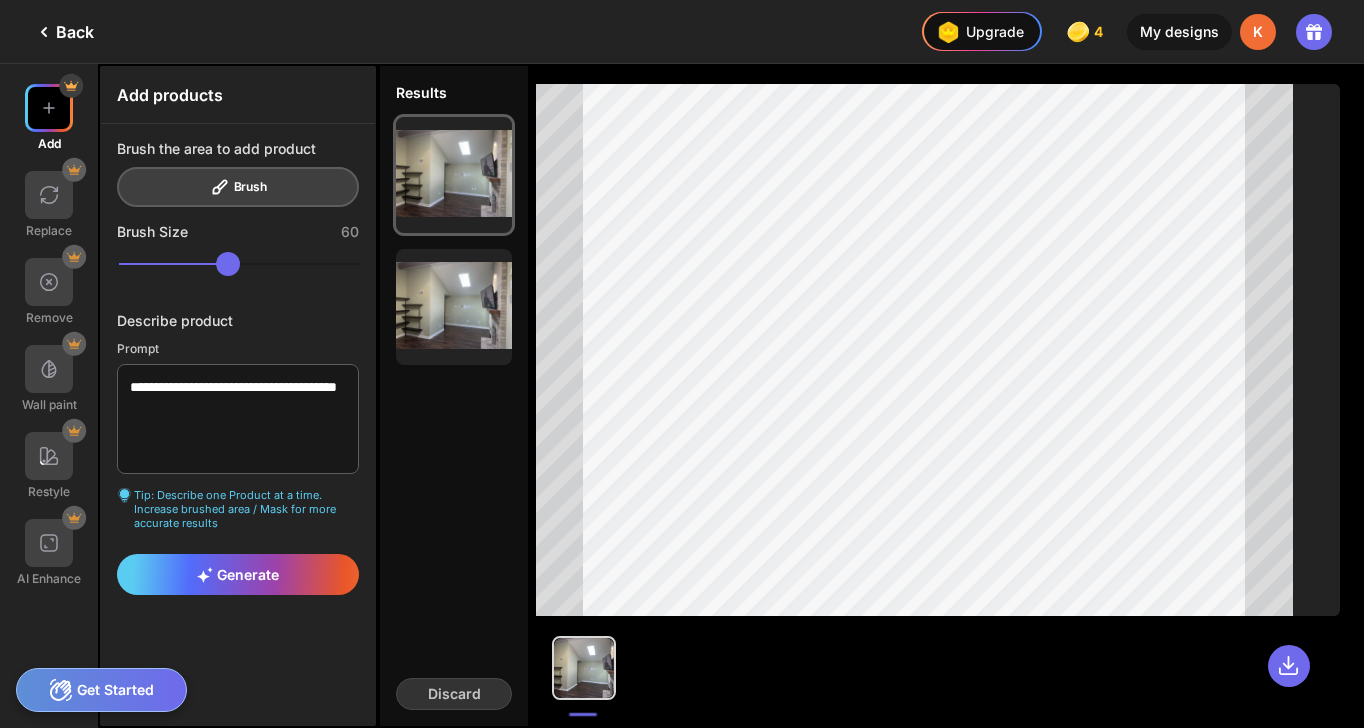 scroll, scrollTop: 0, scrollLeft: 0, axis: both 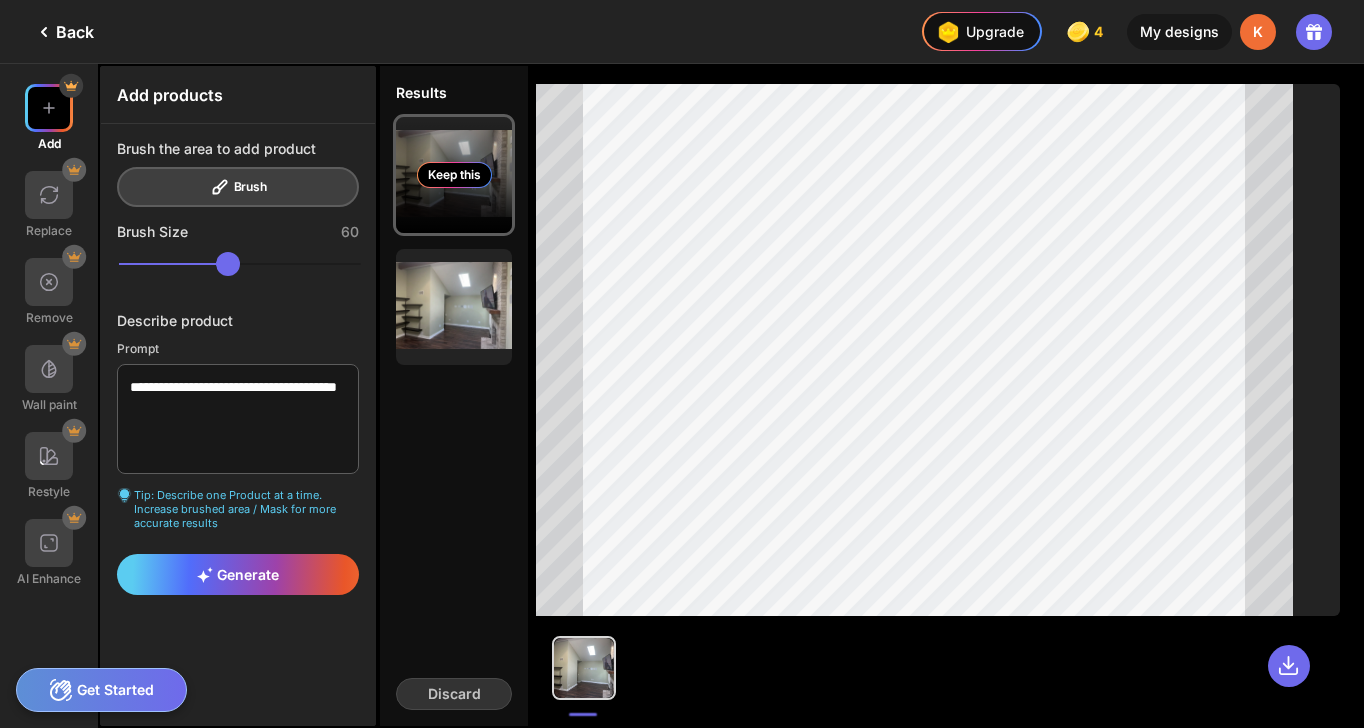click on "Keep this" at bounding box center [454, 175] 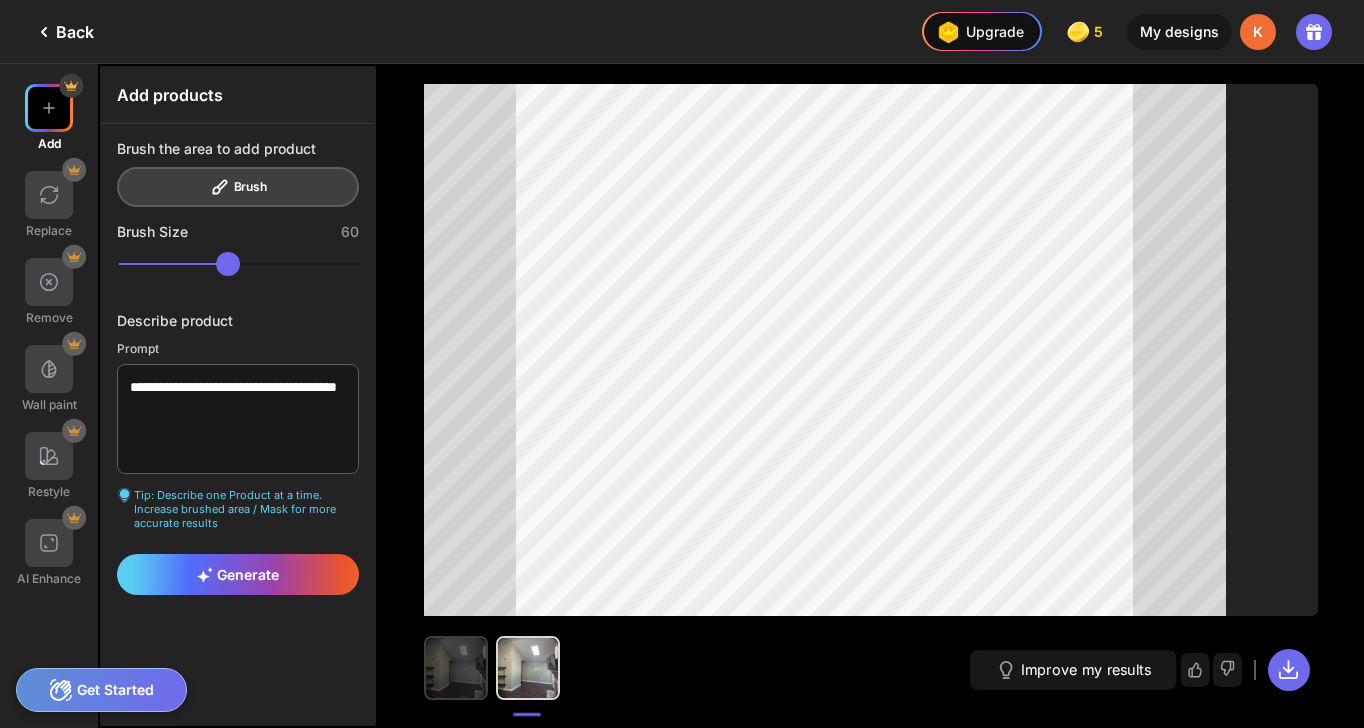 click at bounding box center (456, 668) 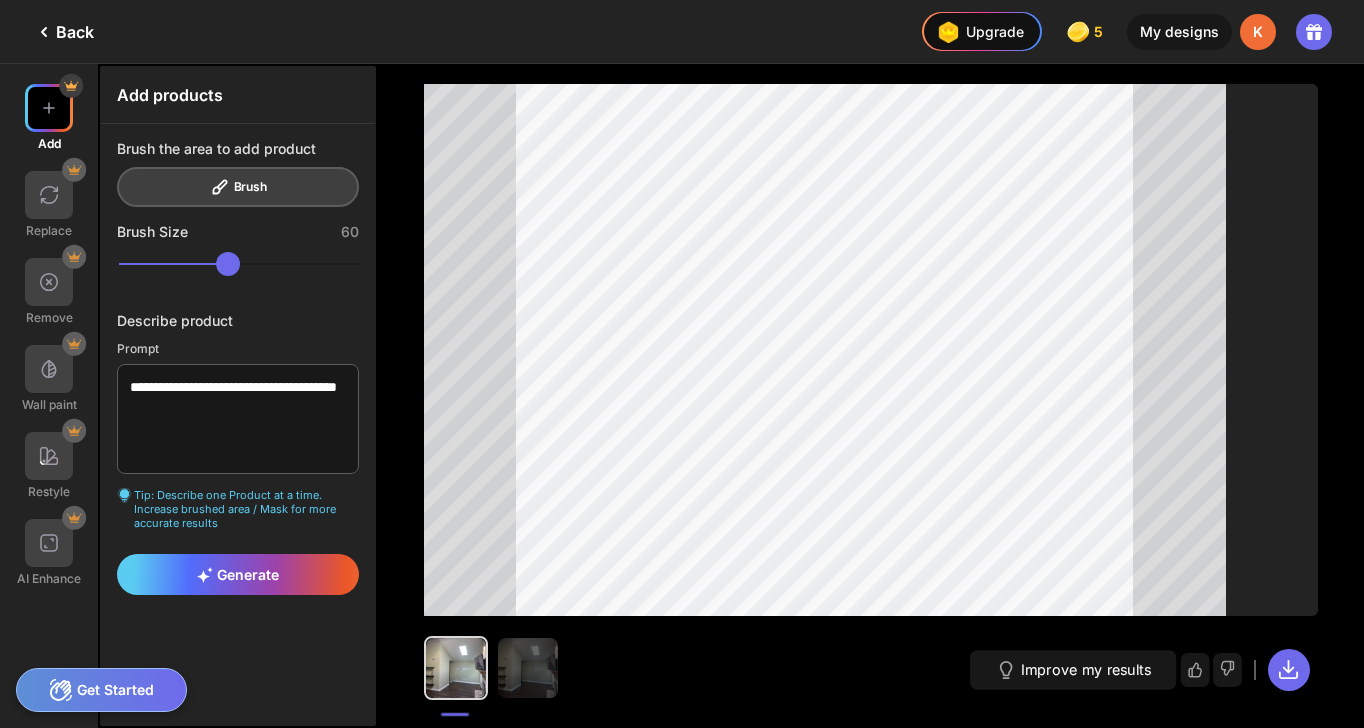 click on "Back" 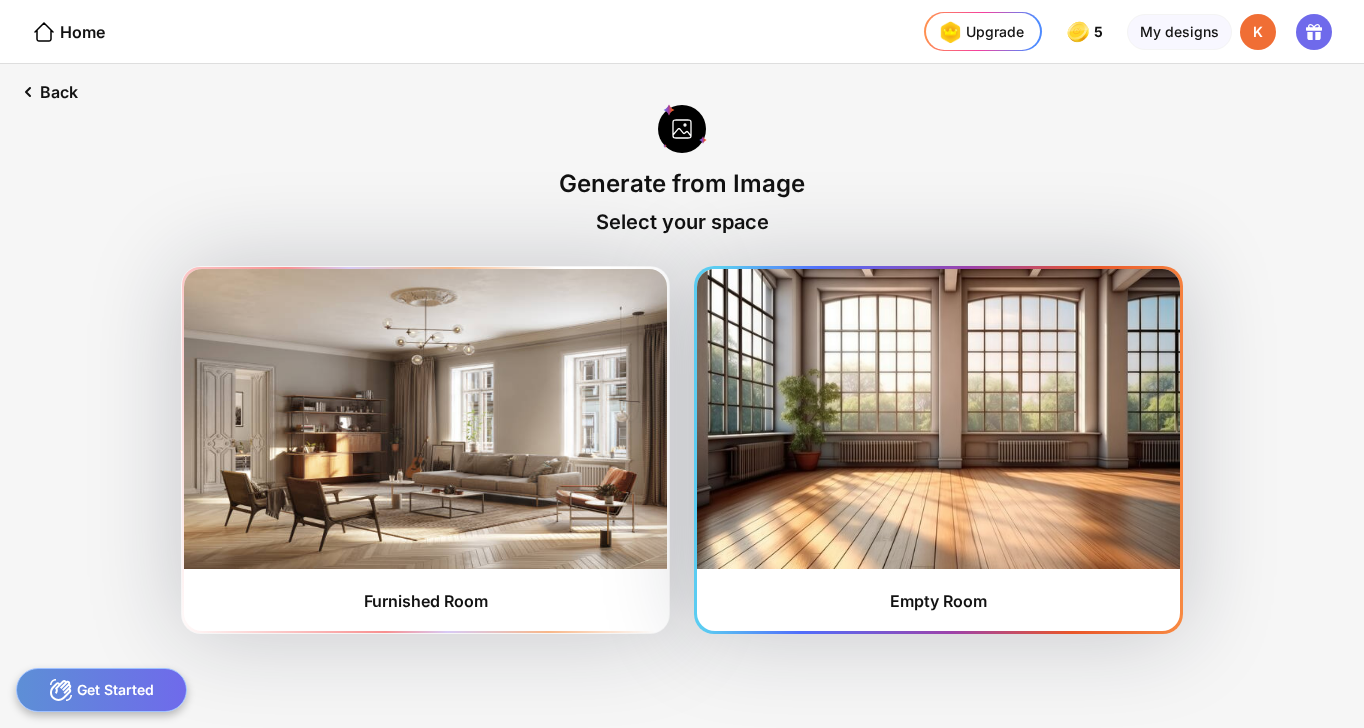 click at bounding box center [938, 419] 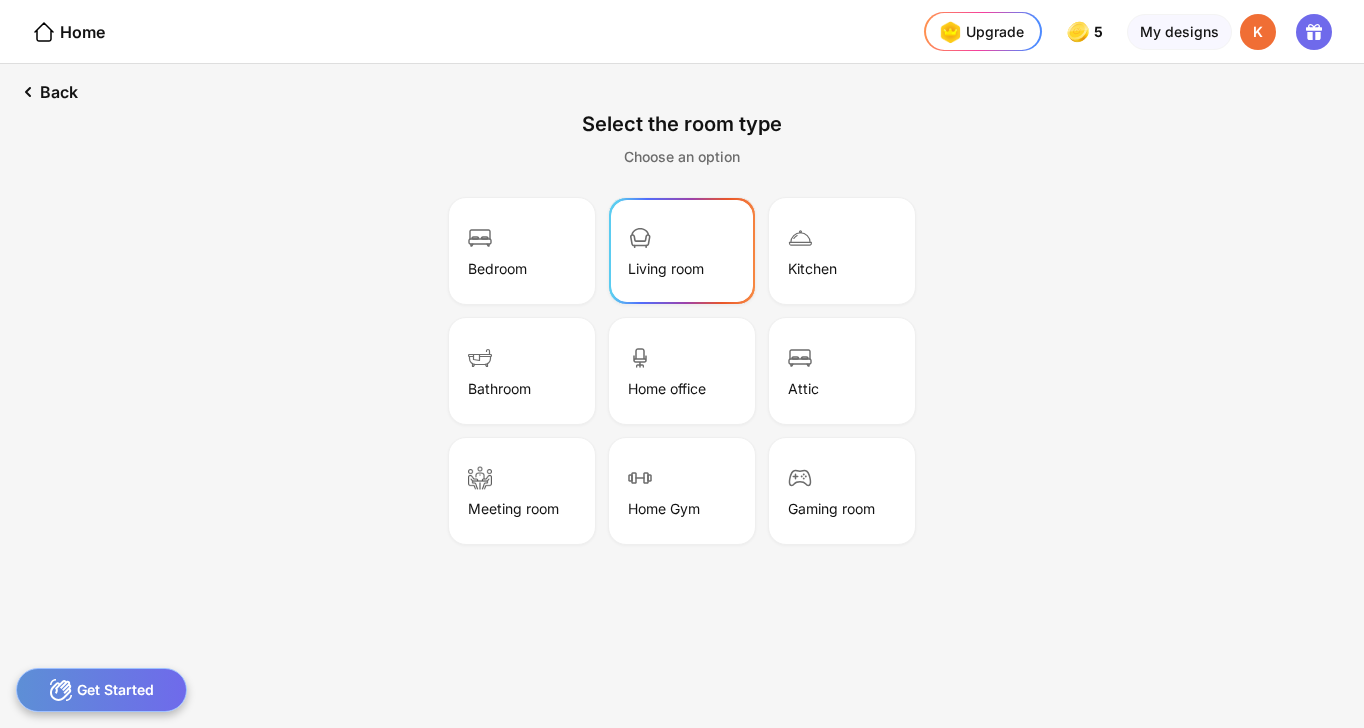 click on "Living room" at bounding box center (666, 268) 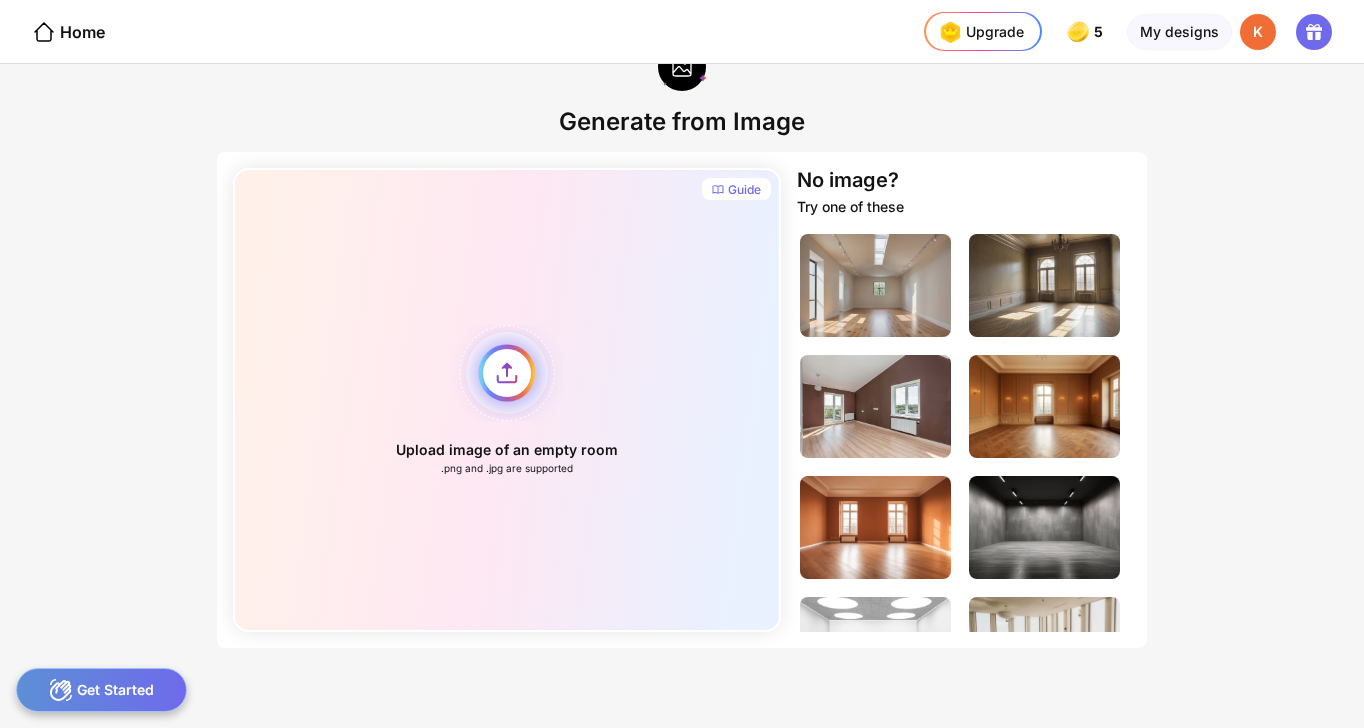 scroll, scrollTop: 62, scrollLeft: 0, axis: vertical 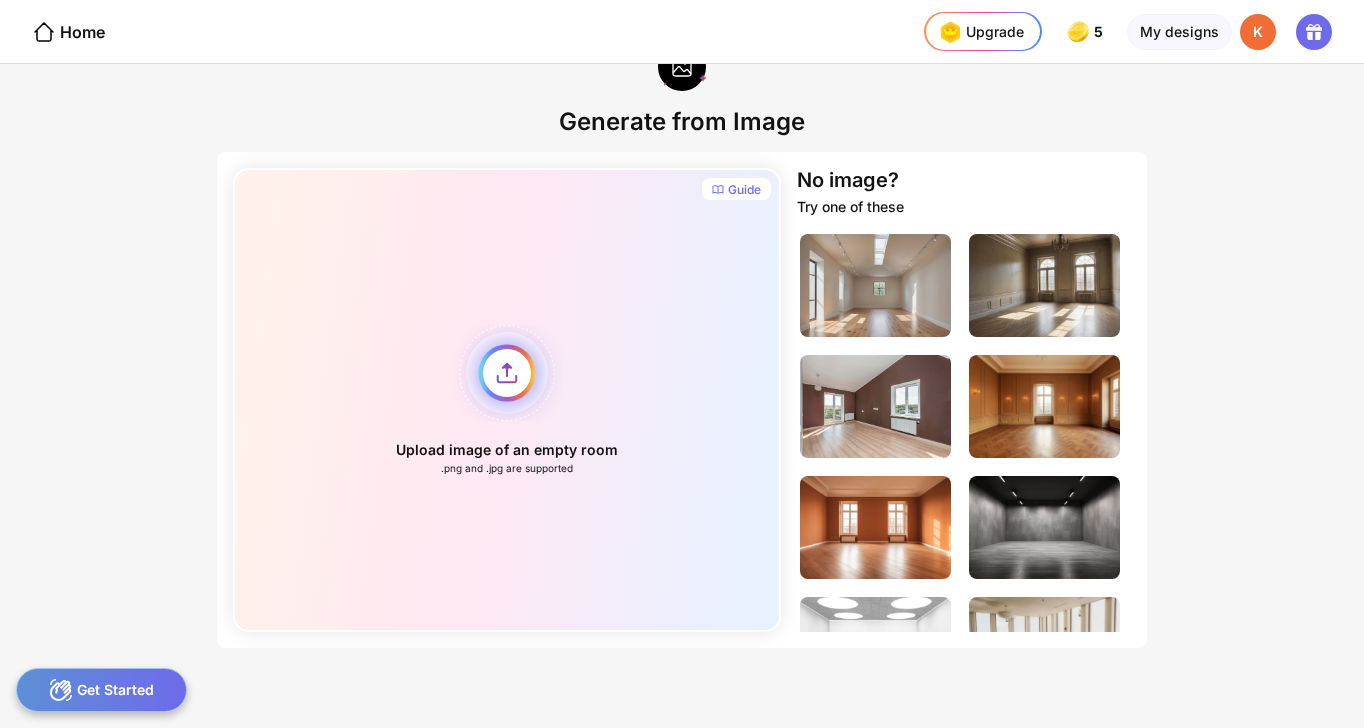 click on "Upload image of an empty room .png and .jpg are supported" at bounding box center [507, 400] 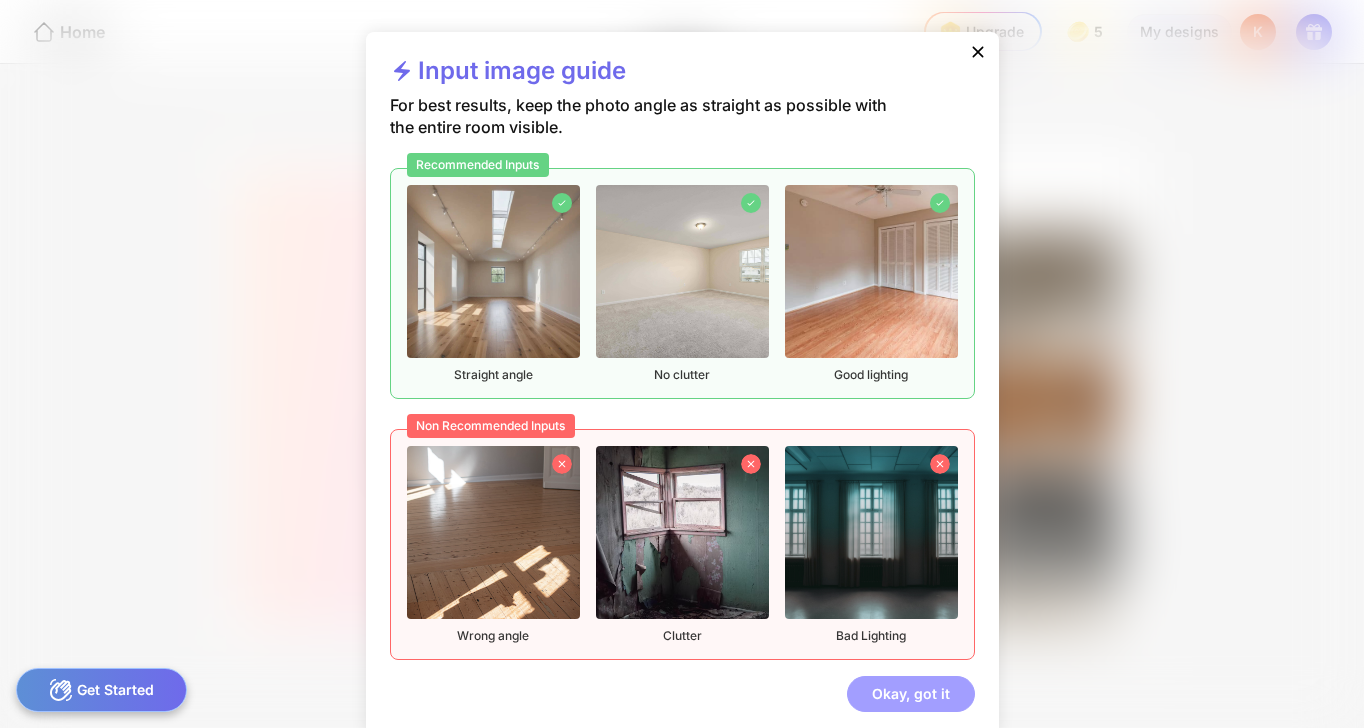 click on "Okay, got it" at bounding box center (911, 694) 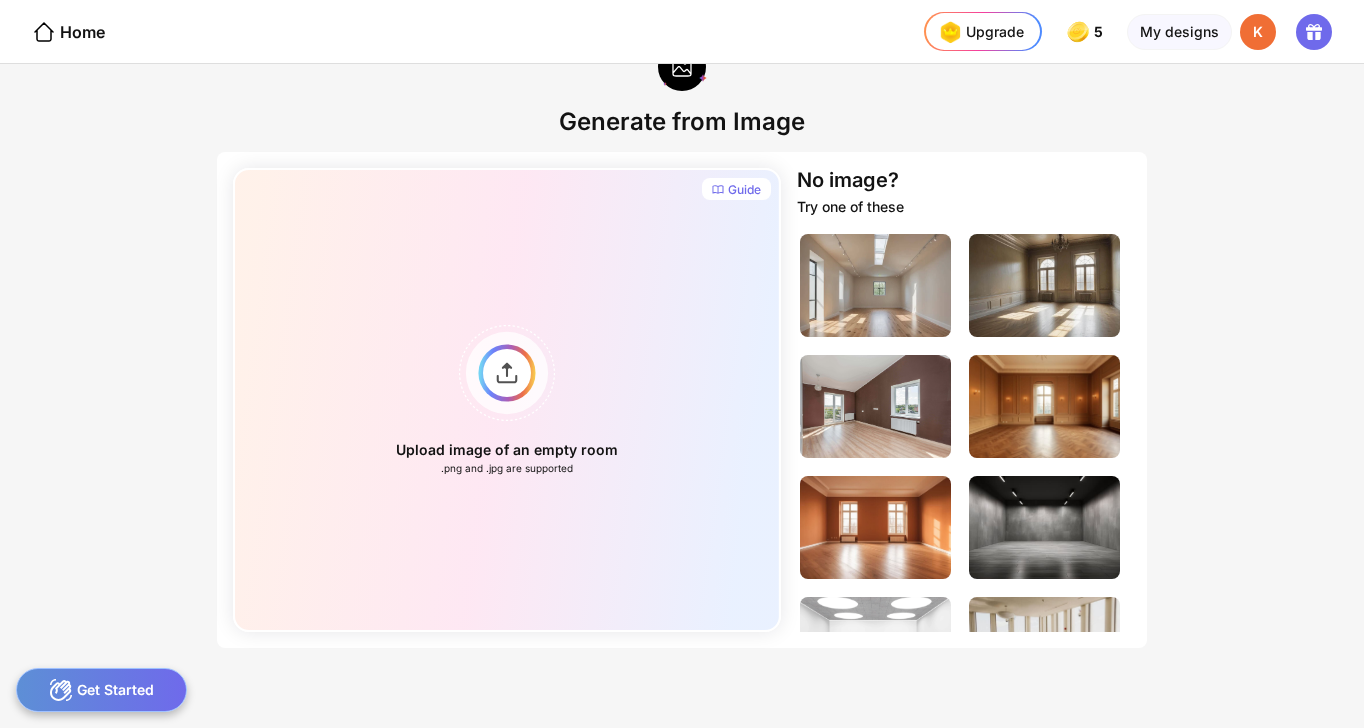 scroll, scrollTop: 0, scrollLeft: 0, axis: both 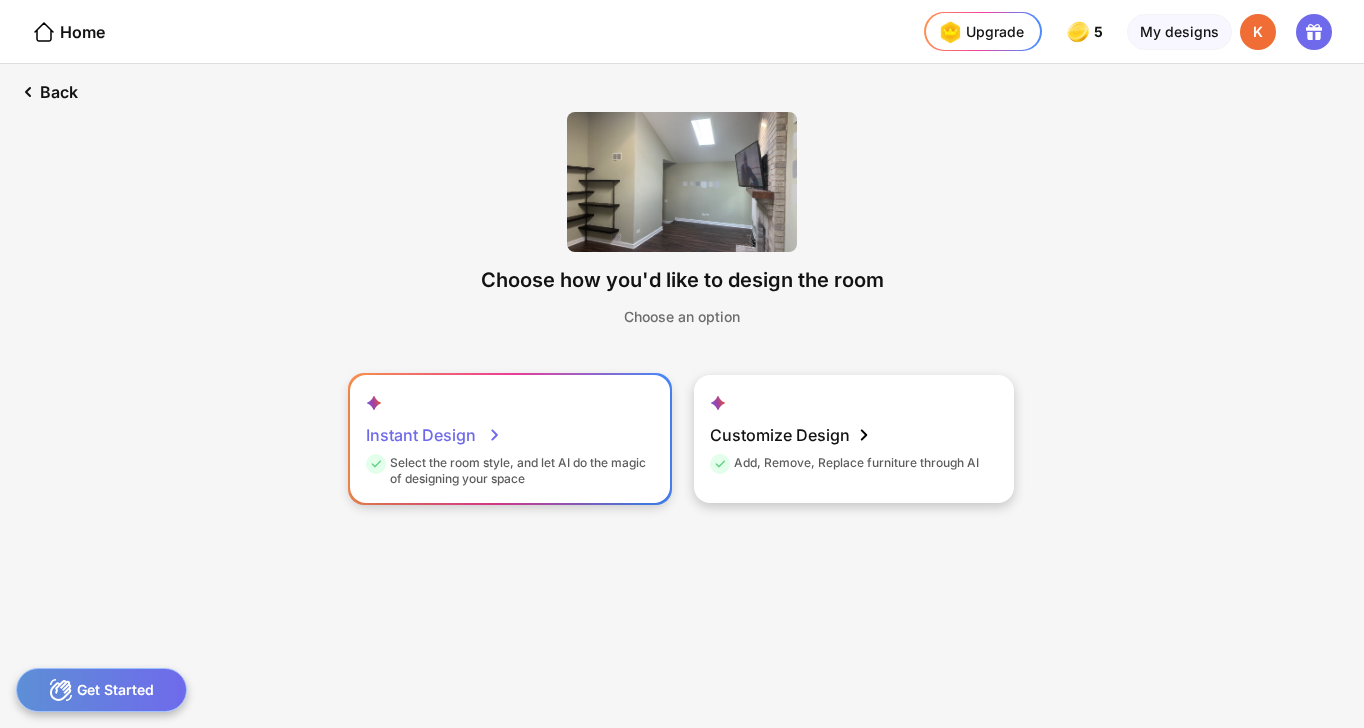 click on "Select the room style, and let AI do the magic of designing your space" at bounding box center (507, 471) 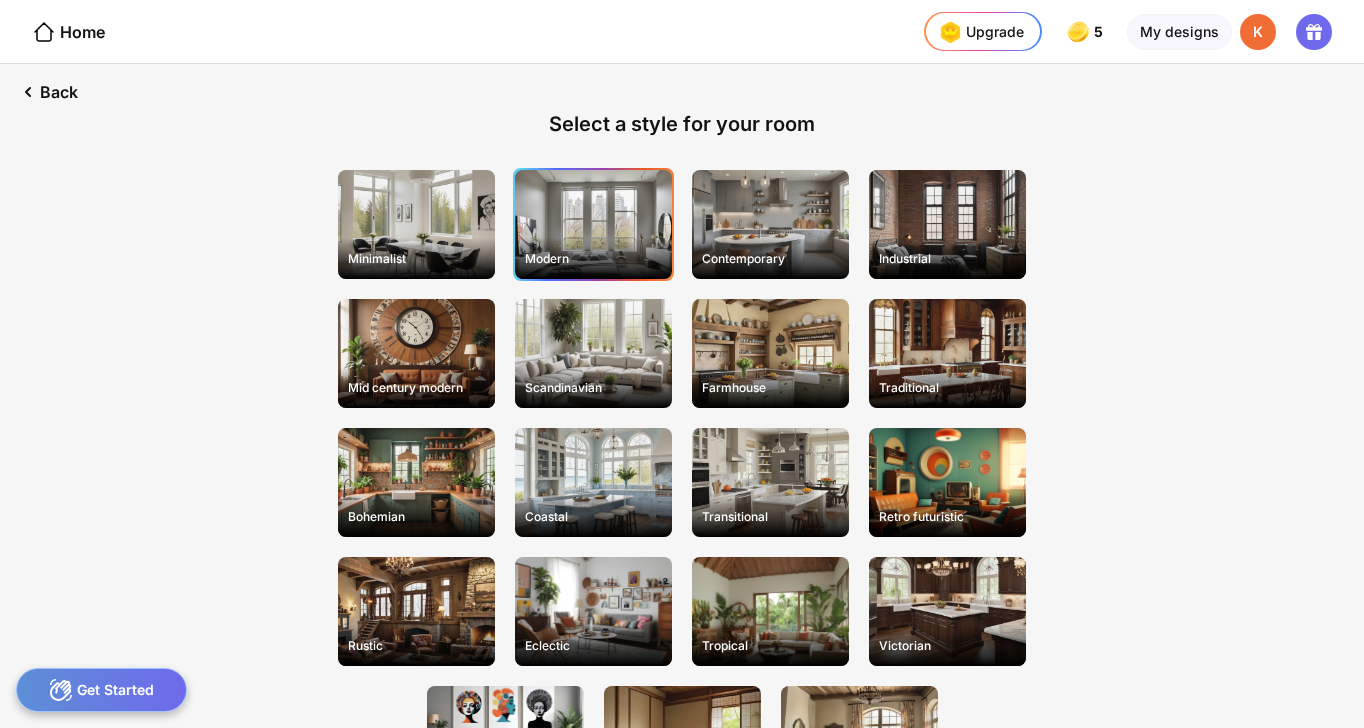 click on "Modern" at bounding box center (593, 224) 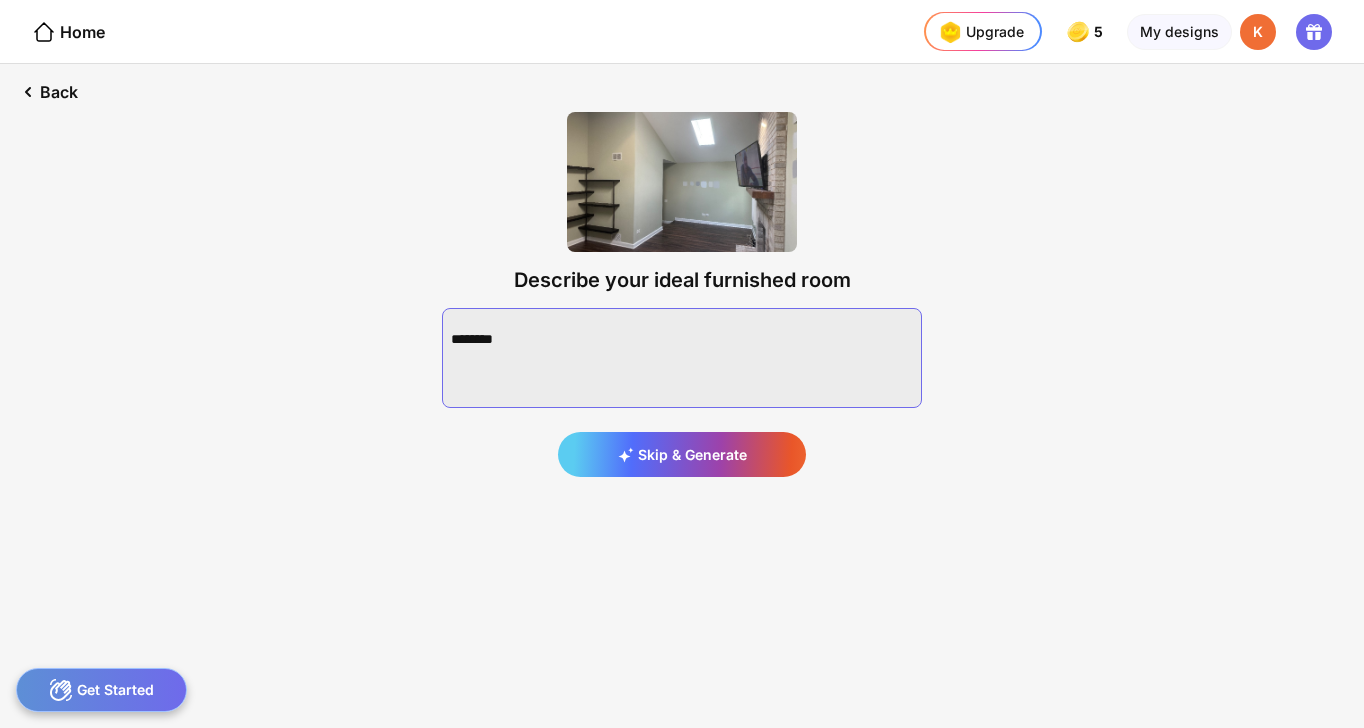 click at bounding box center [682, 358] 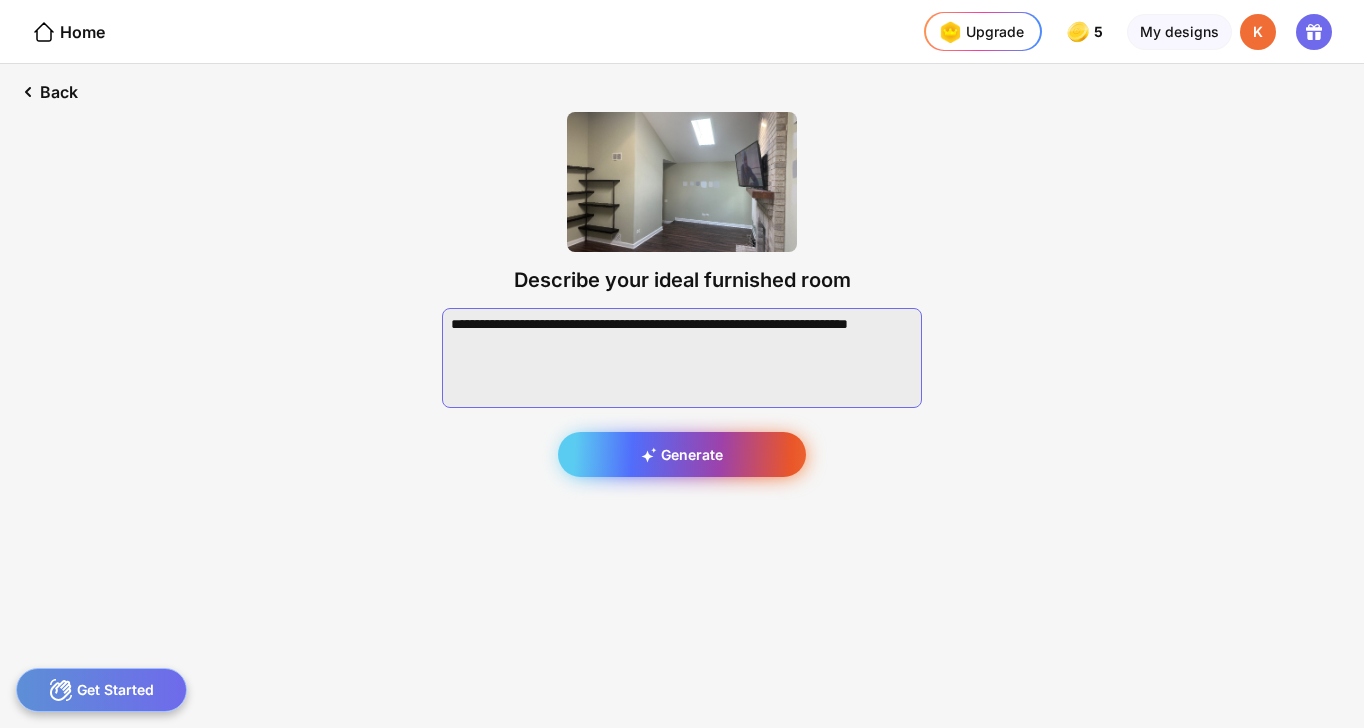 type on "**********" 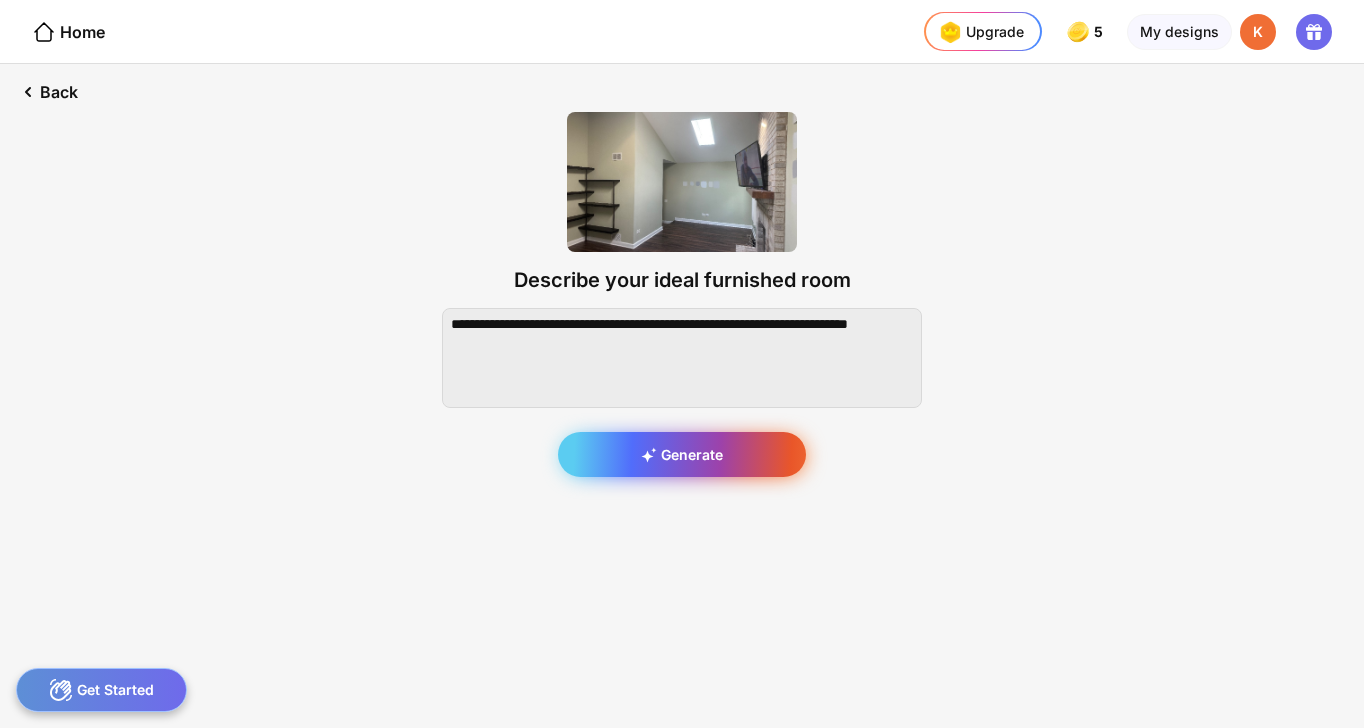 click on "Generate" at bounding box center [682, 454] 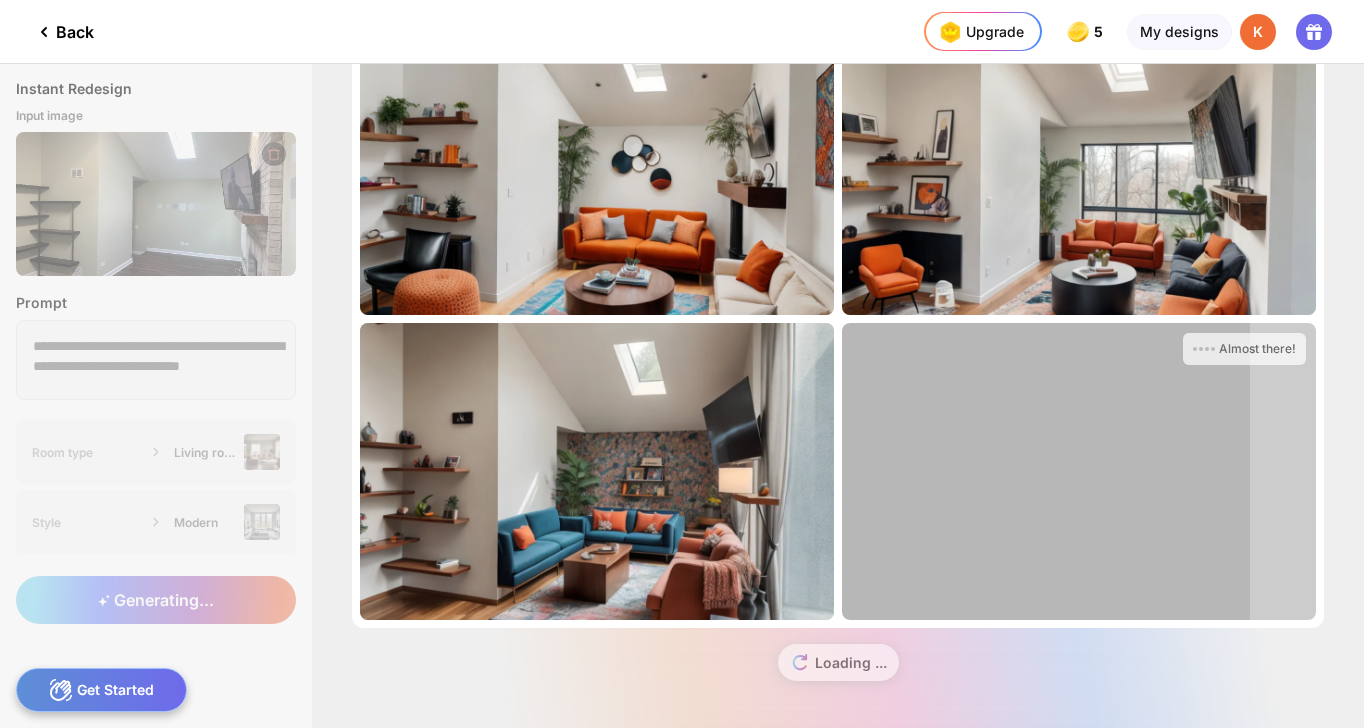 scroll, scrollTop: 67, scrollLeft: 0, axis: vertical 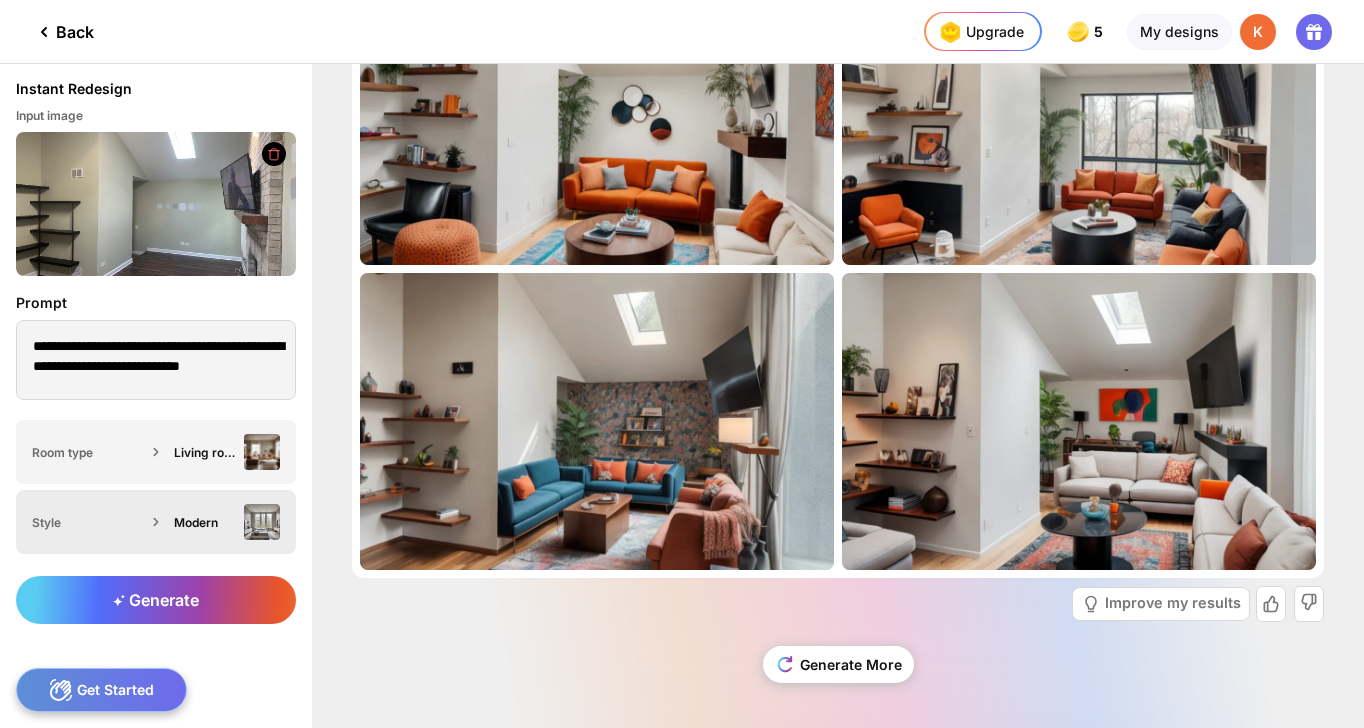 click on "Modern" at bounding box center [205, 522] 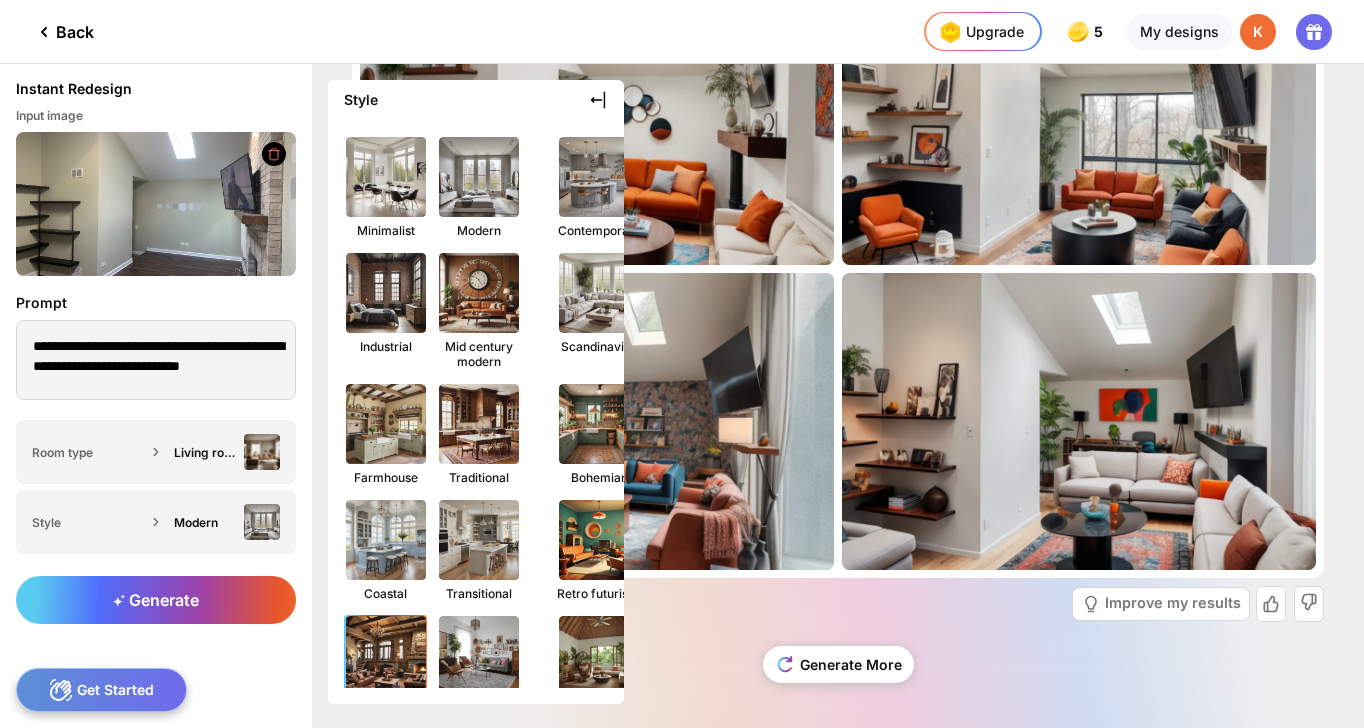 scroll, scrollTop: 0, scrollLeft: 0, axis: both 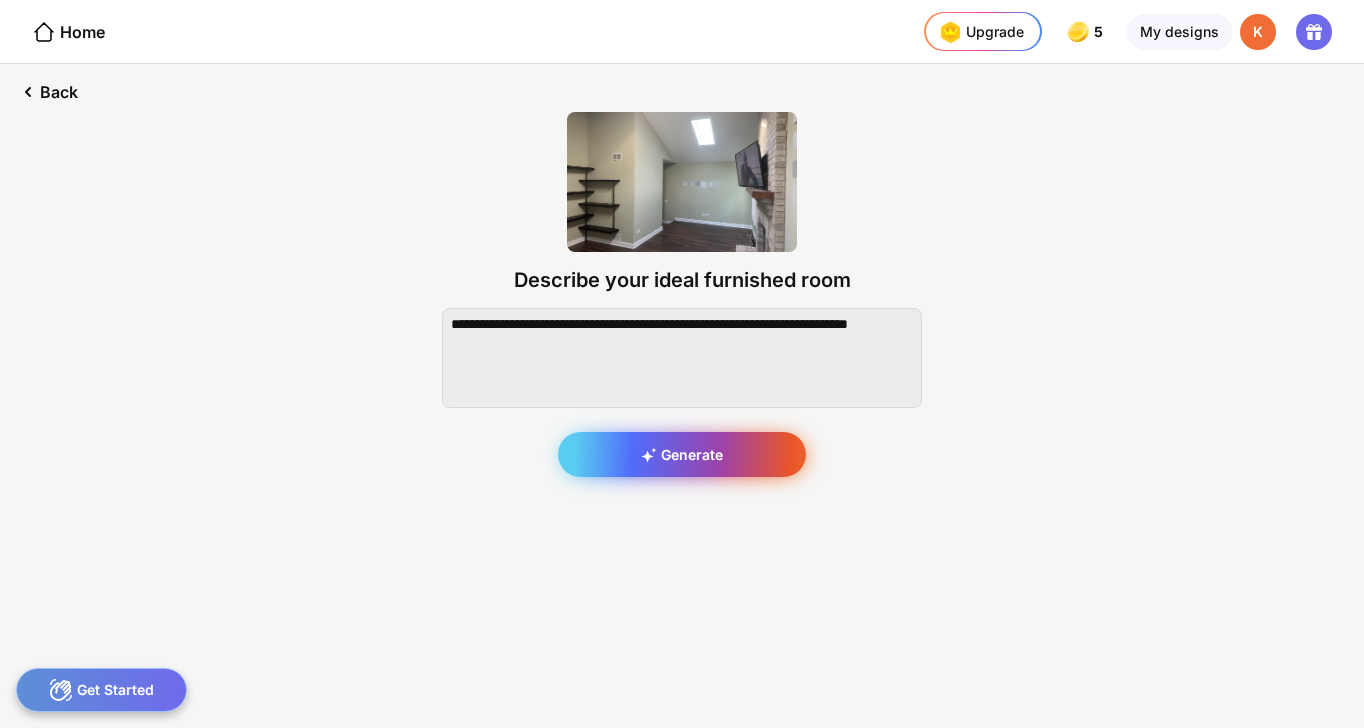 click on "Generate" at bounding box center [682, 454] 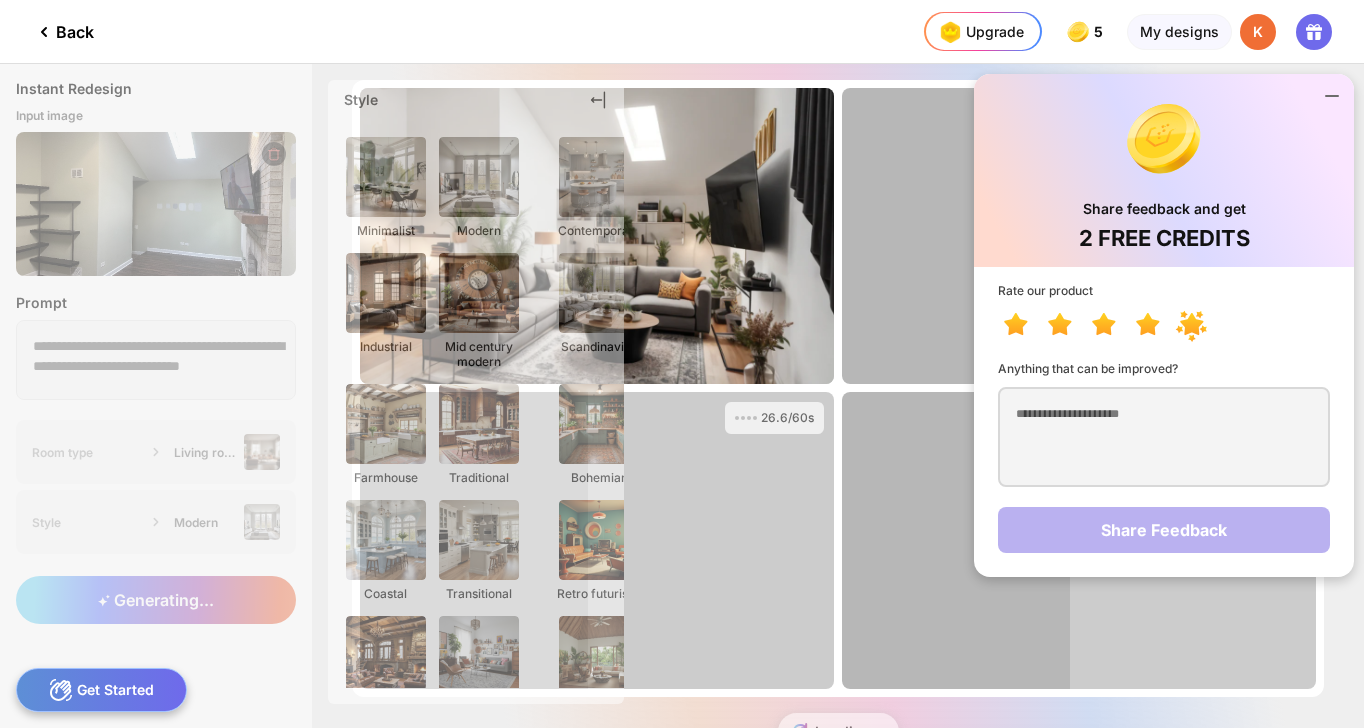 click 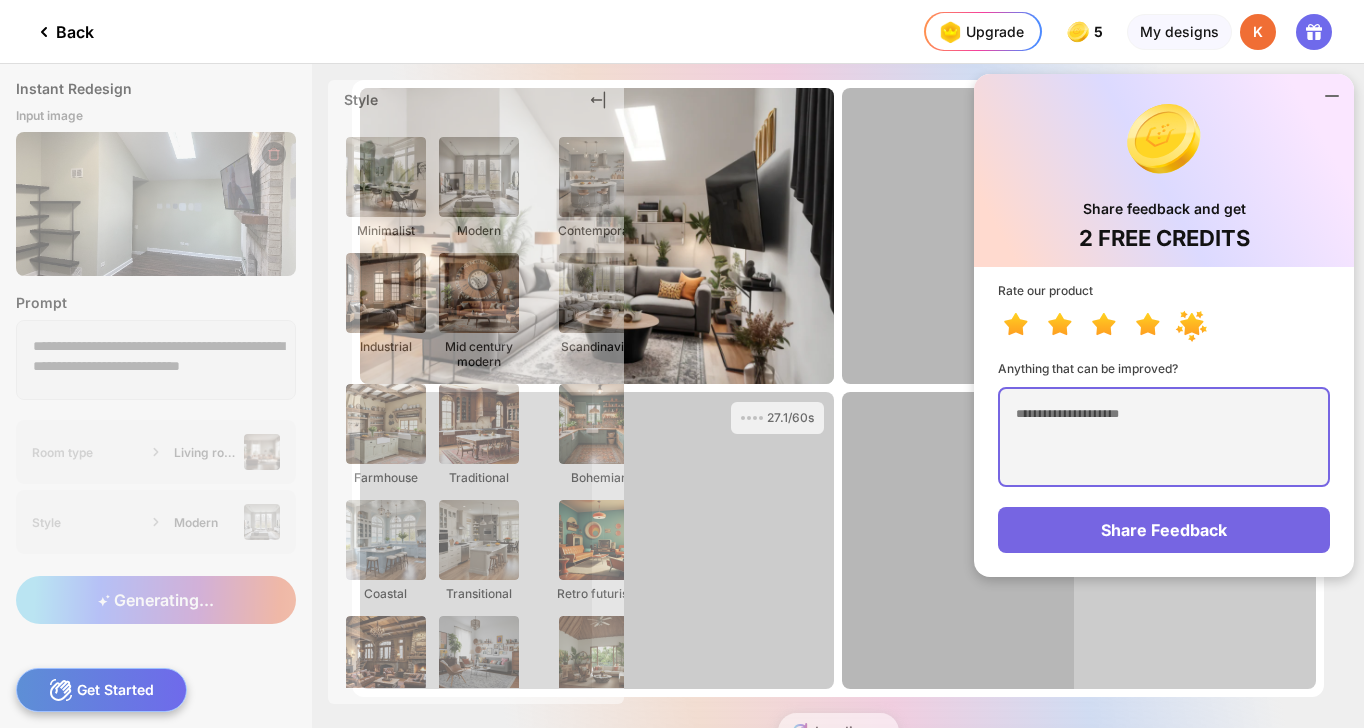 click at bounding box center [1164, 437] 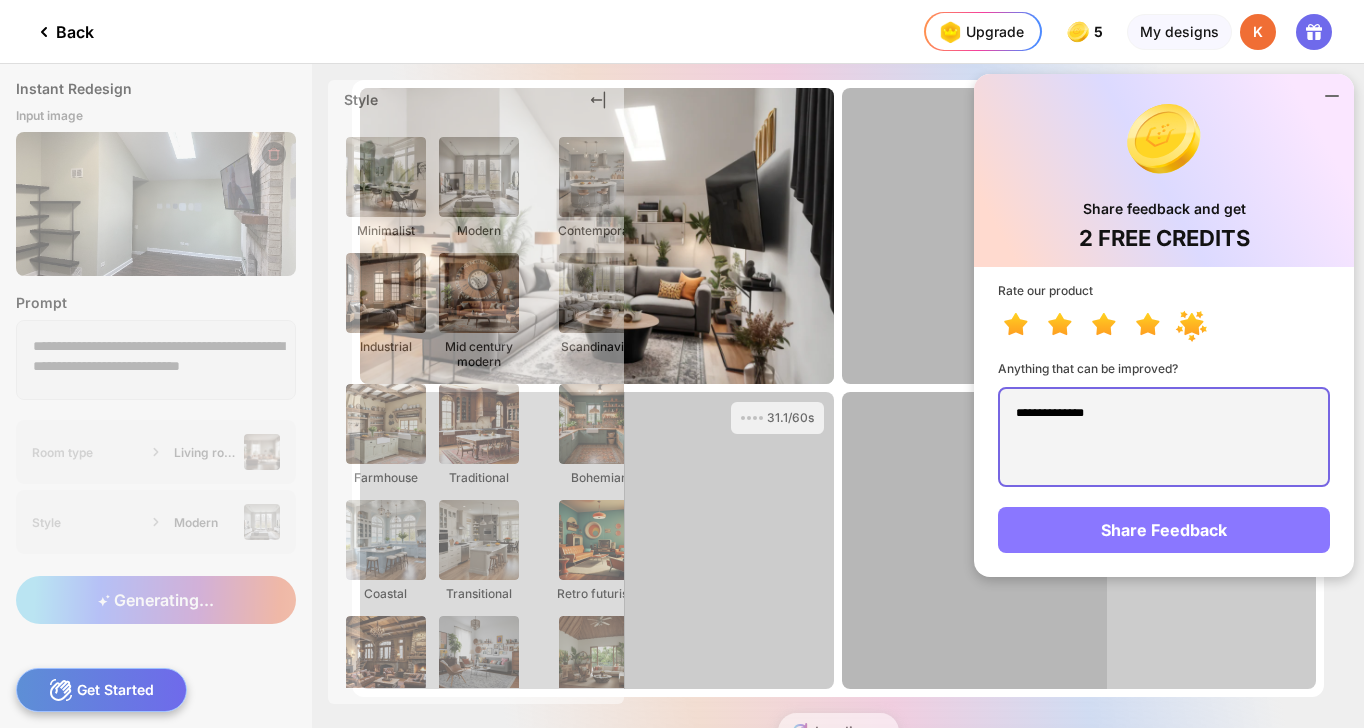 type on "**********" 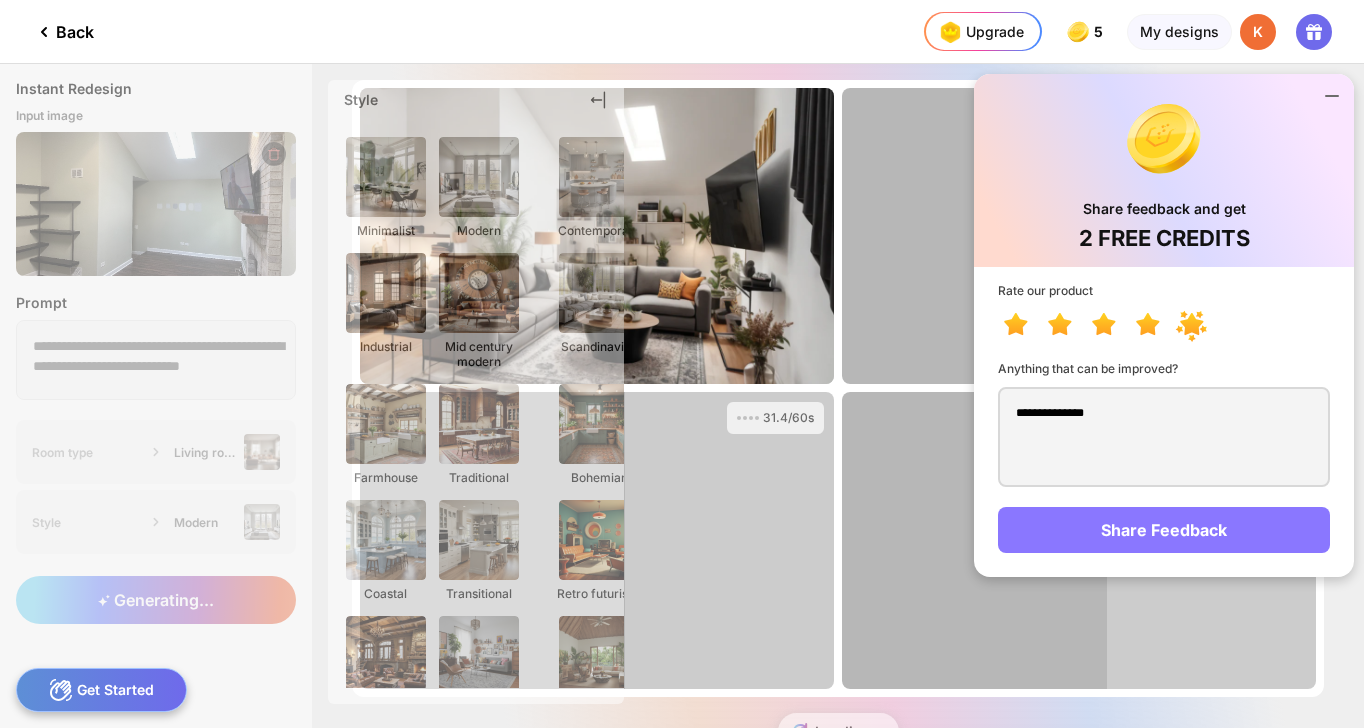 click on "Share Feedback" at bounding box center [1164, 530] 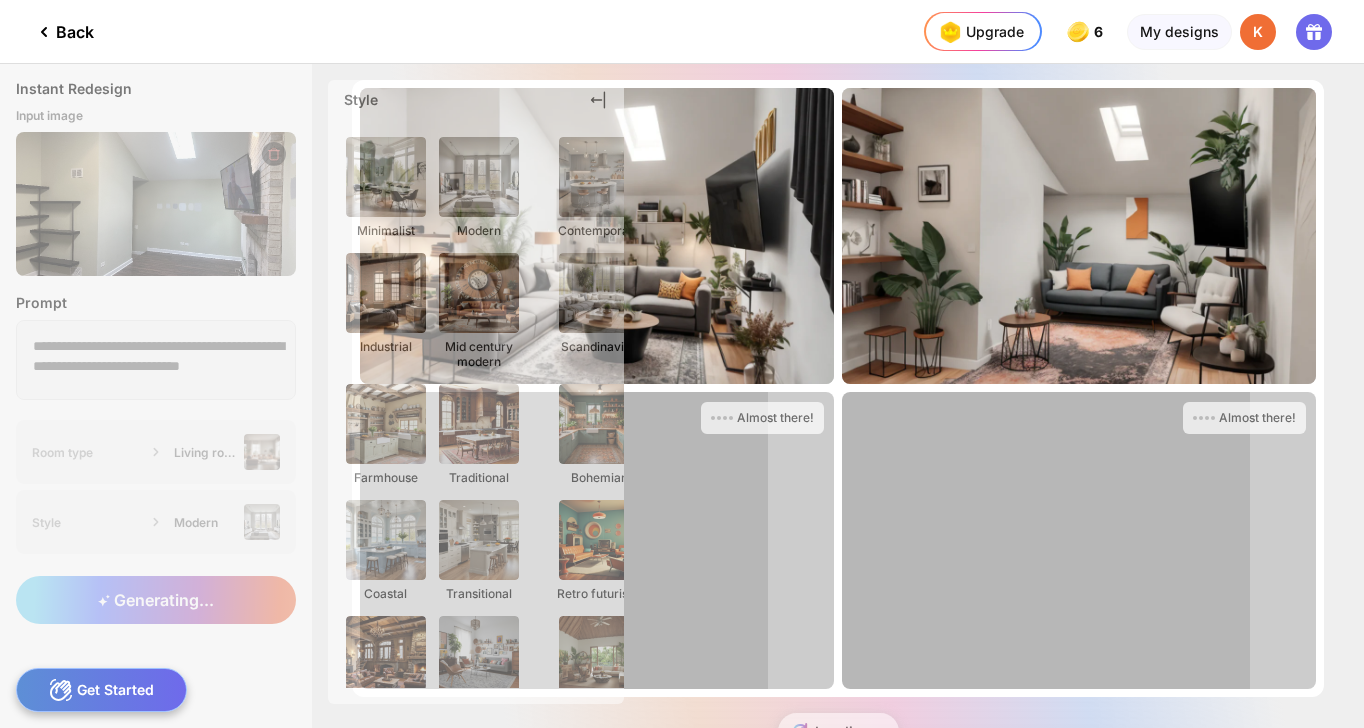 click on "Almost there! Almost there... Edit Design Almost there! Almost there... Edit Design Almost there! Almost there... Edit Design Almost there! Almost there... Edit Design Loading ..." 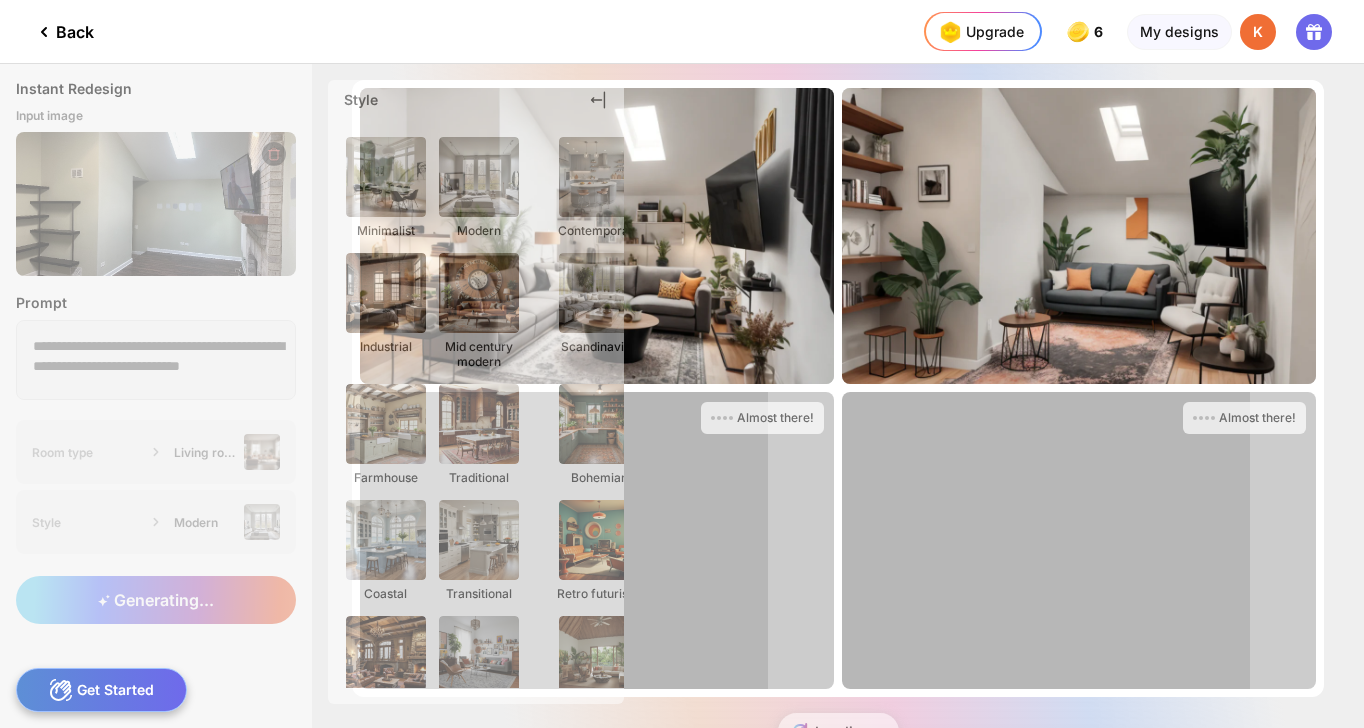 scroll, scrollTop: 8, scrollLeft: 0, axis: vertical 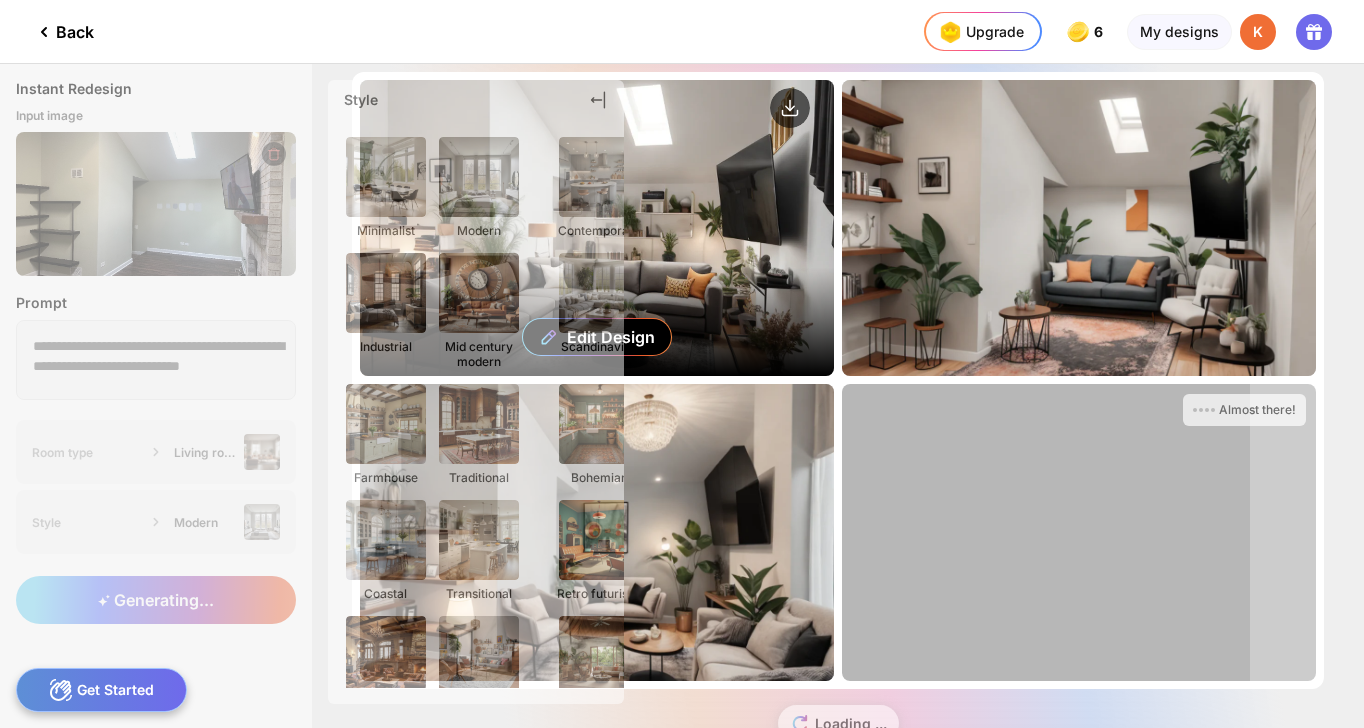 click on "Edit Design" at bounding box center [597, 228] 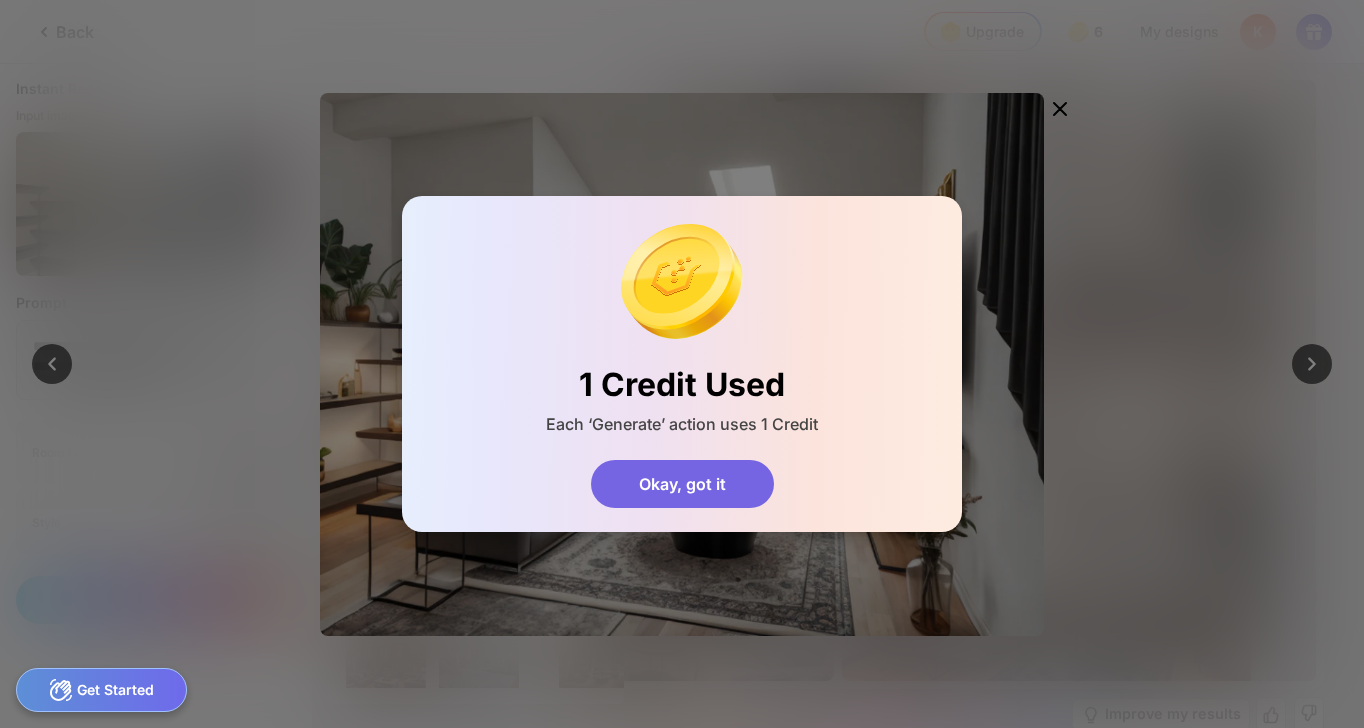 click on "Okay, got it" at bounding box center [682, 484] 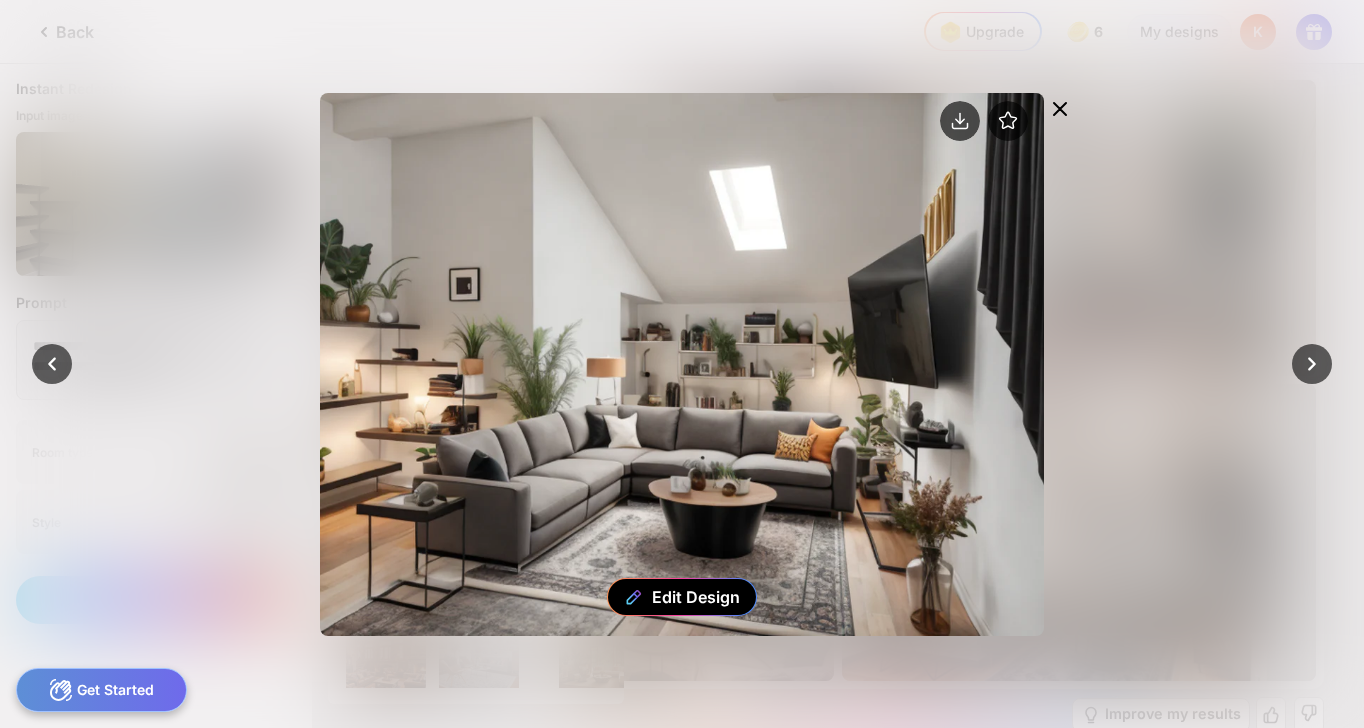 click 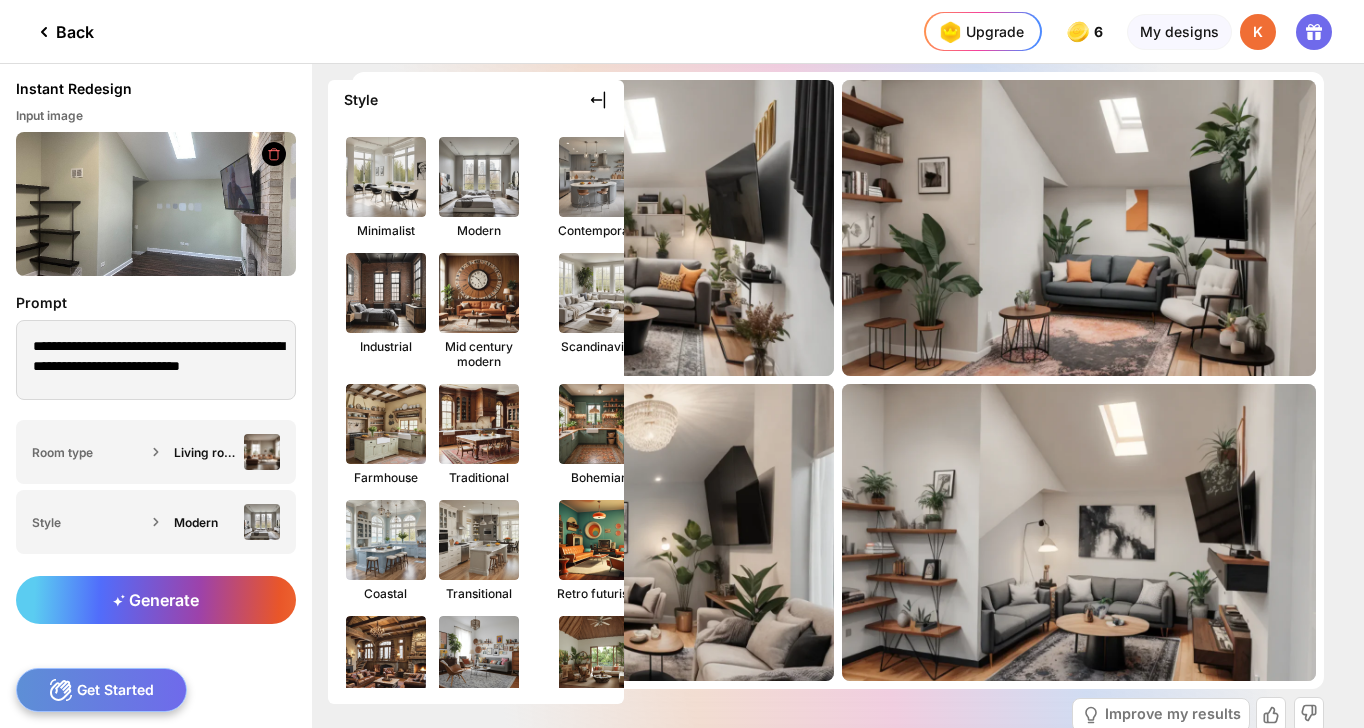 click 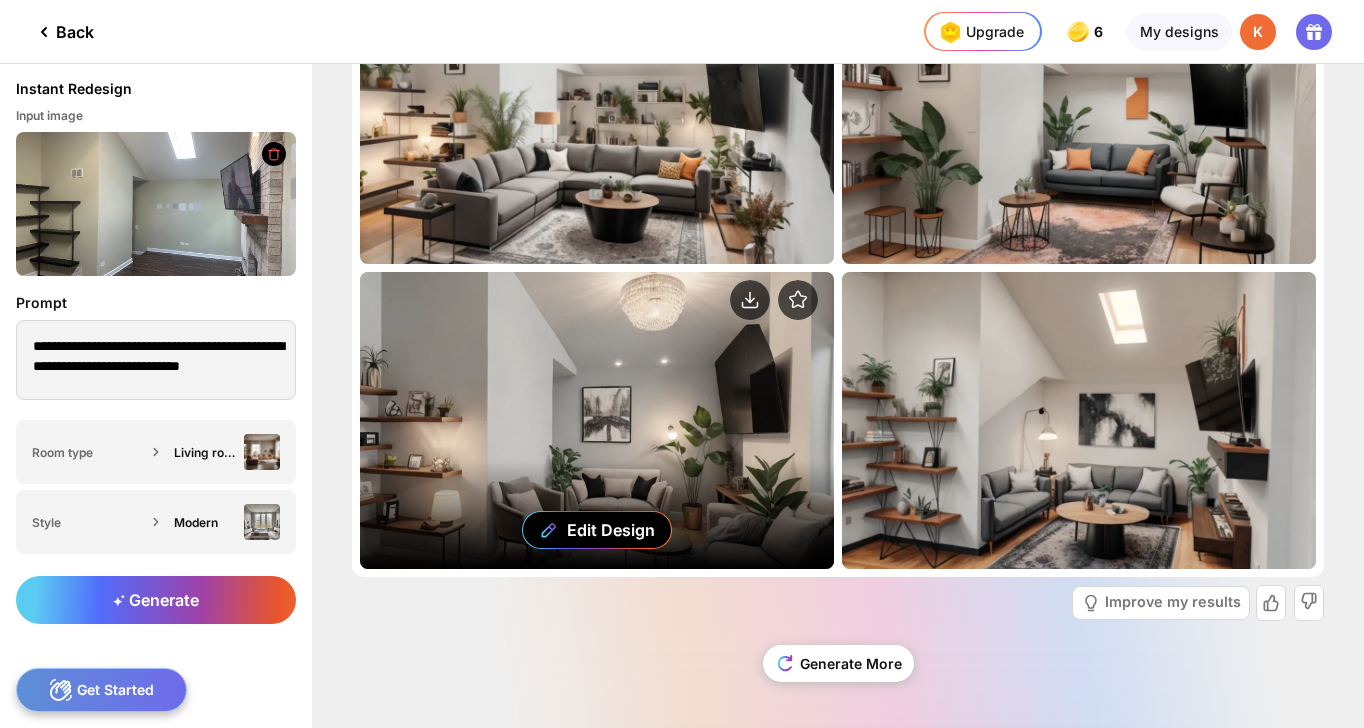 scroll, scrollTop: 119, scrollLeft: 0, axis: vertical 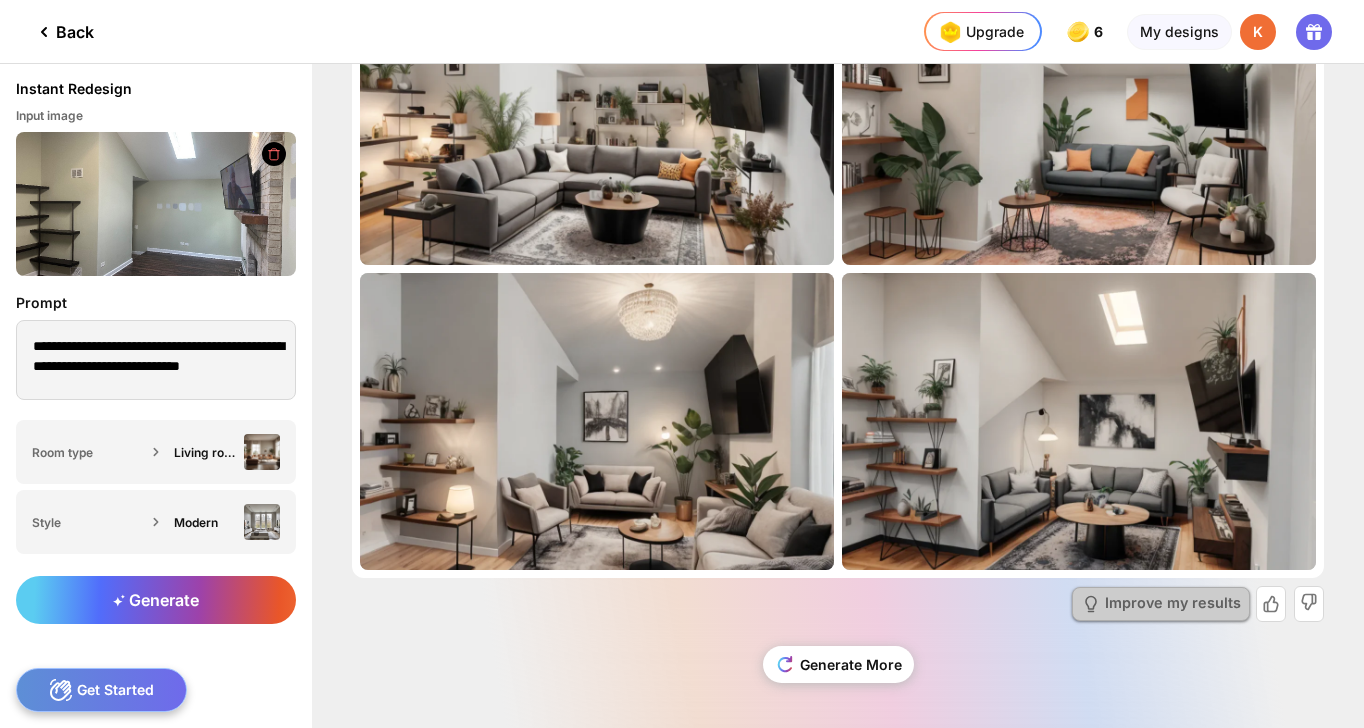 click on "Improve my results" at bounding box center (1160, 604) 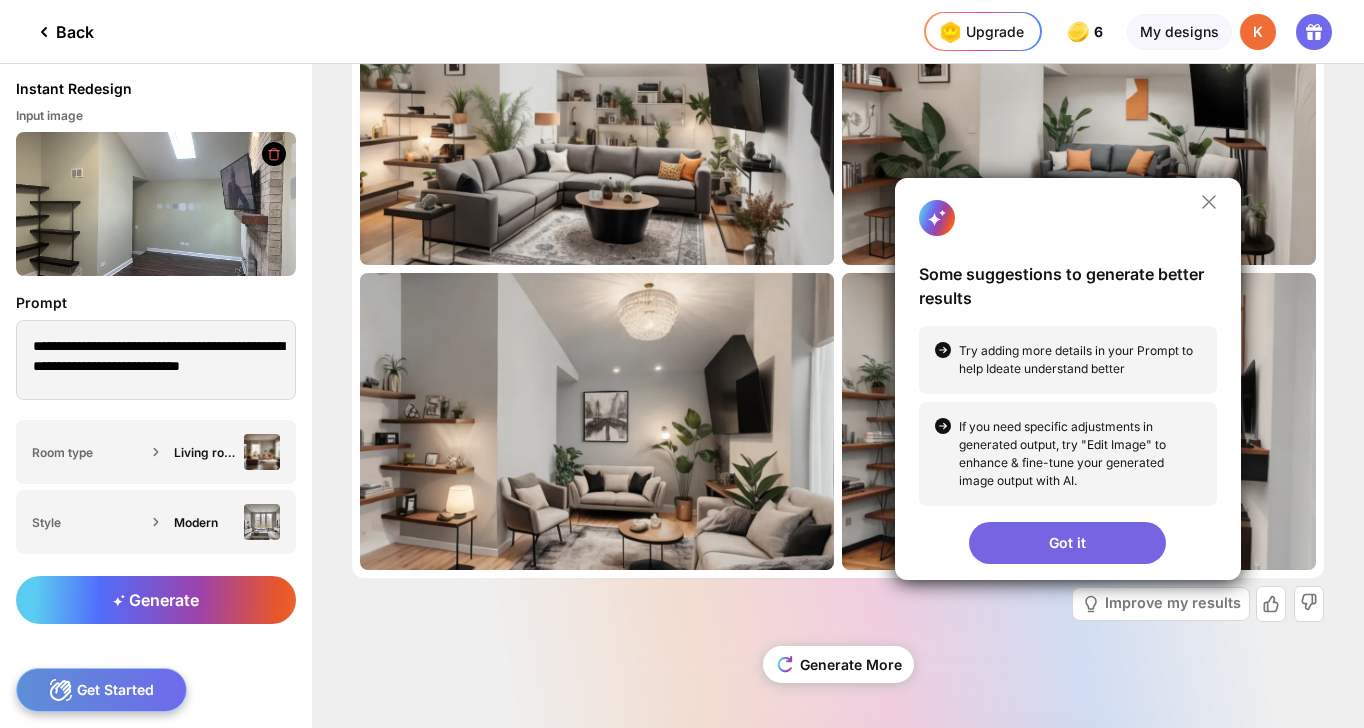 click 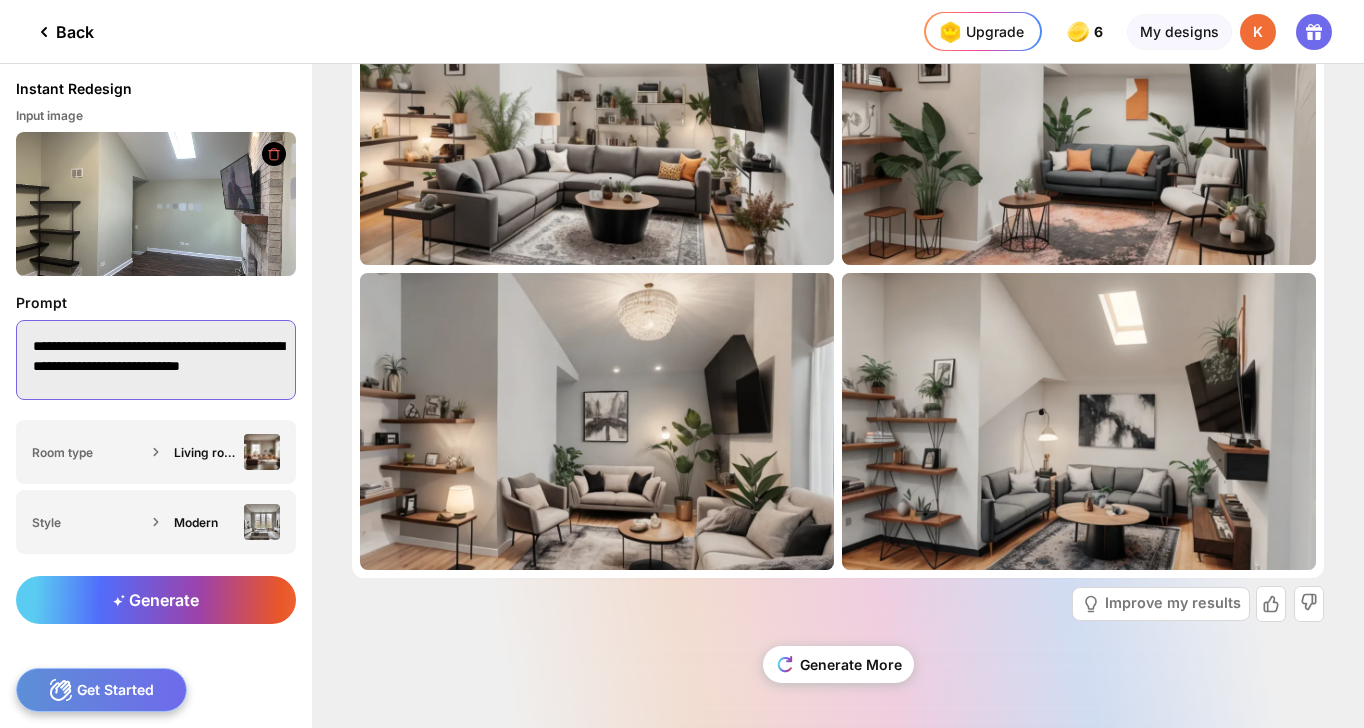 click on "**********" at bounding box center [156, 360] 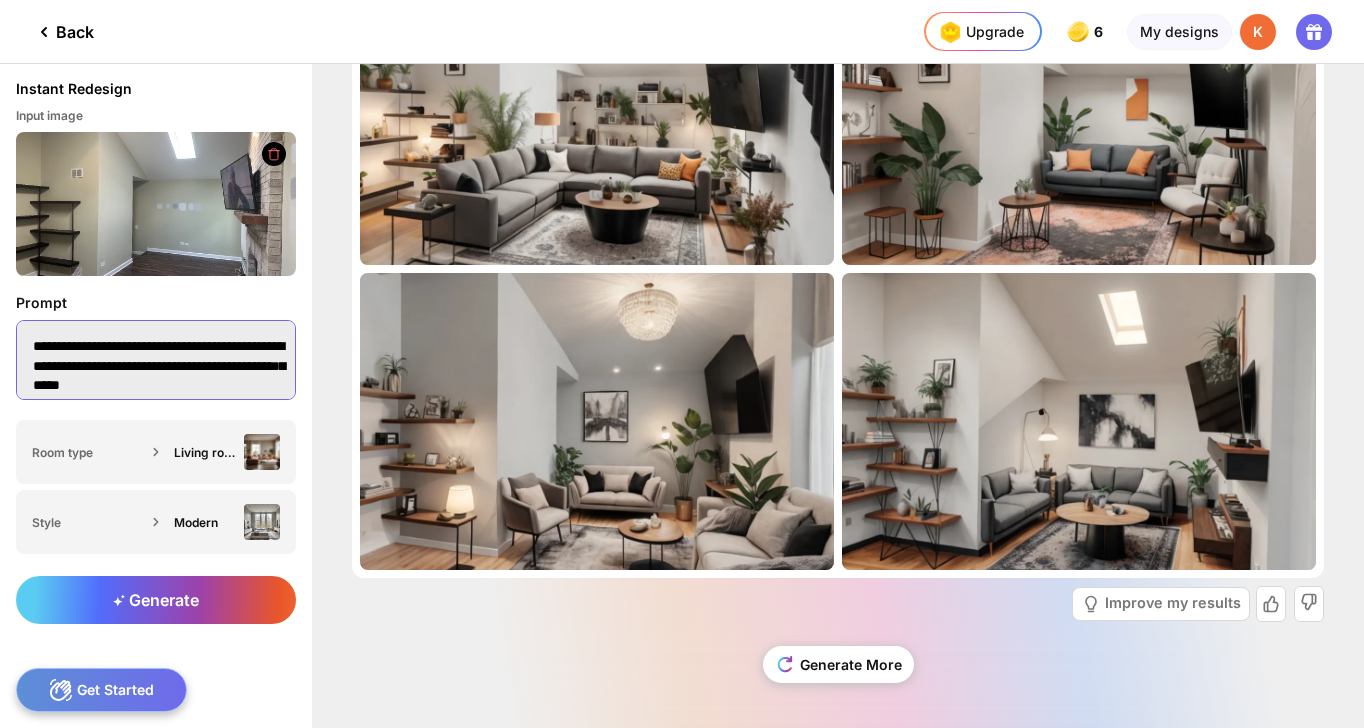 scroll, scrollTop: 13, scrollLeft: 0, axis: vertical 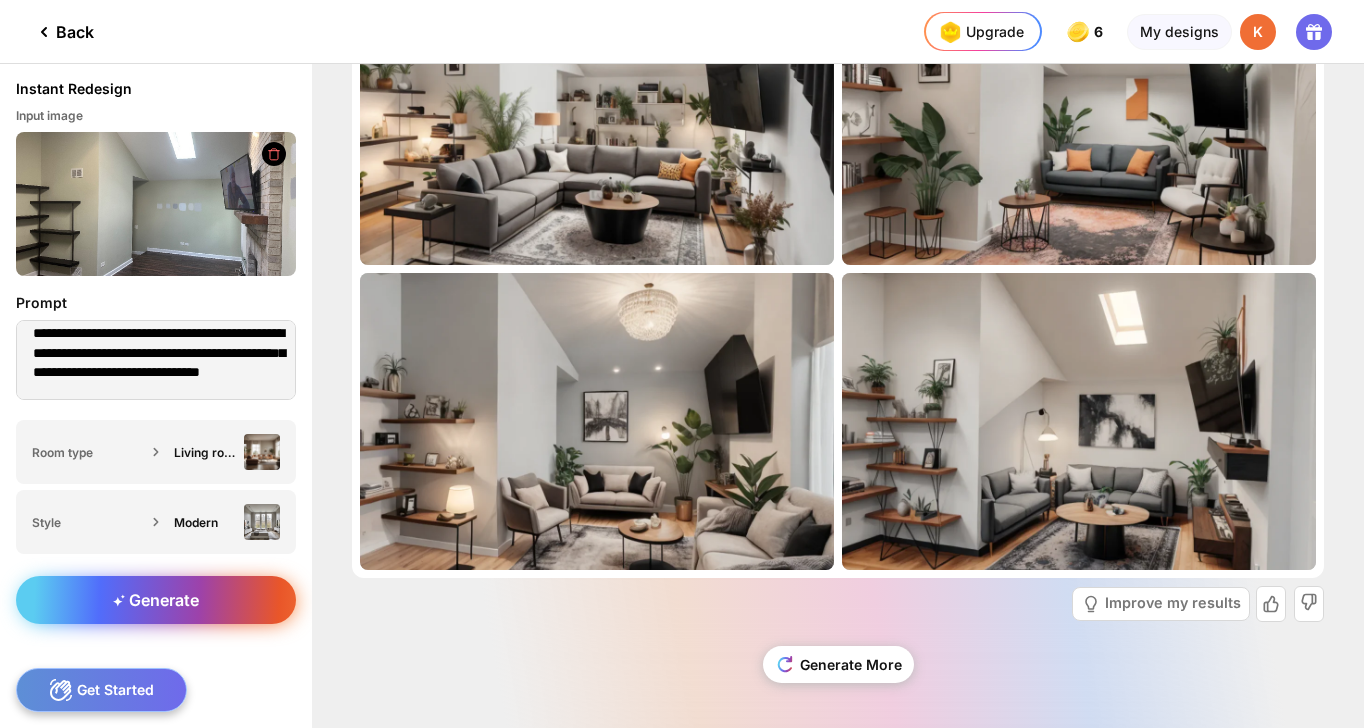 click on "Generate" at bounding box center (156, 600) 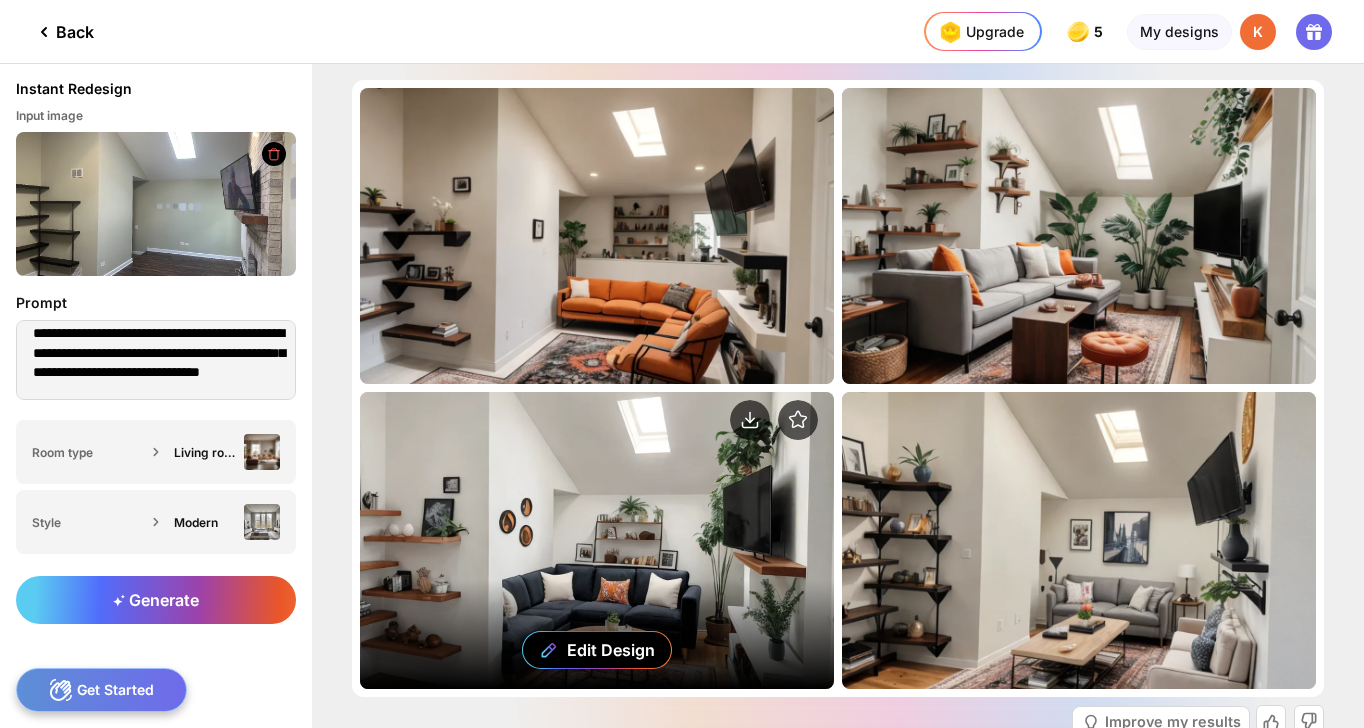 scroll, scrollTop: 0, scrollLeft: 0, axis: both 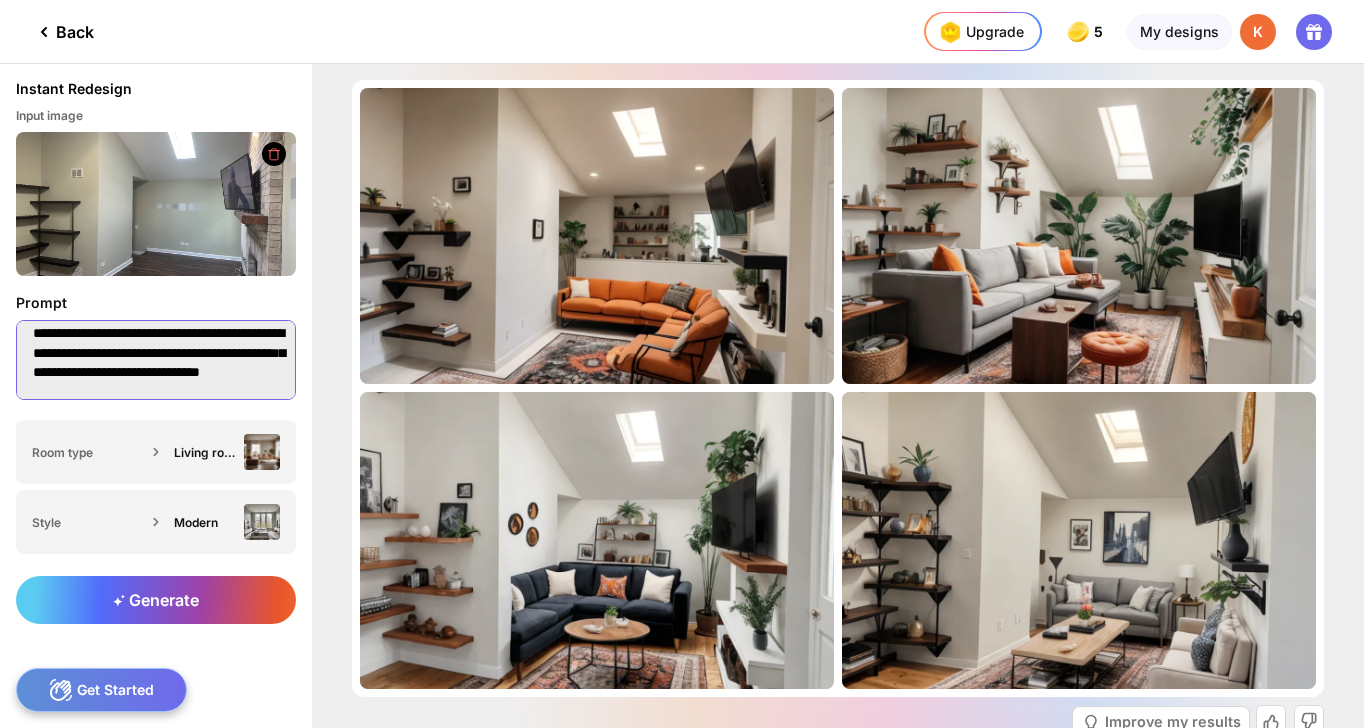 drag, startPoint x: 110, startPoint y: 341, endPoint x: 23, endPoint y: 333, distance: 87.36704 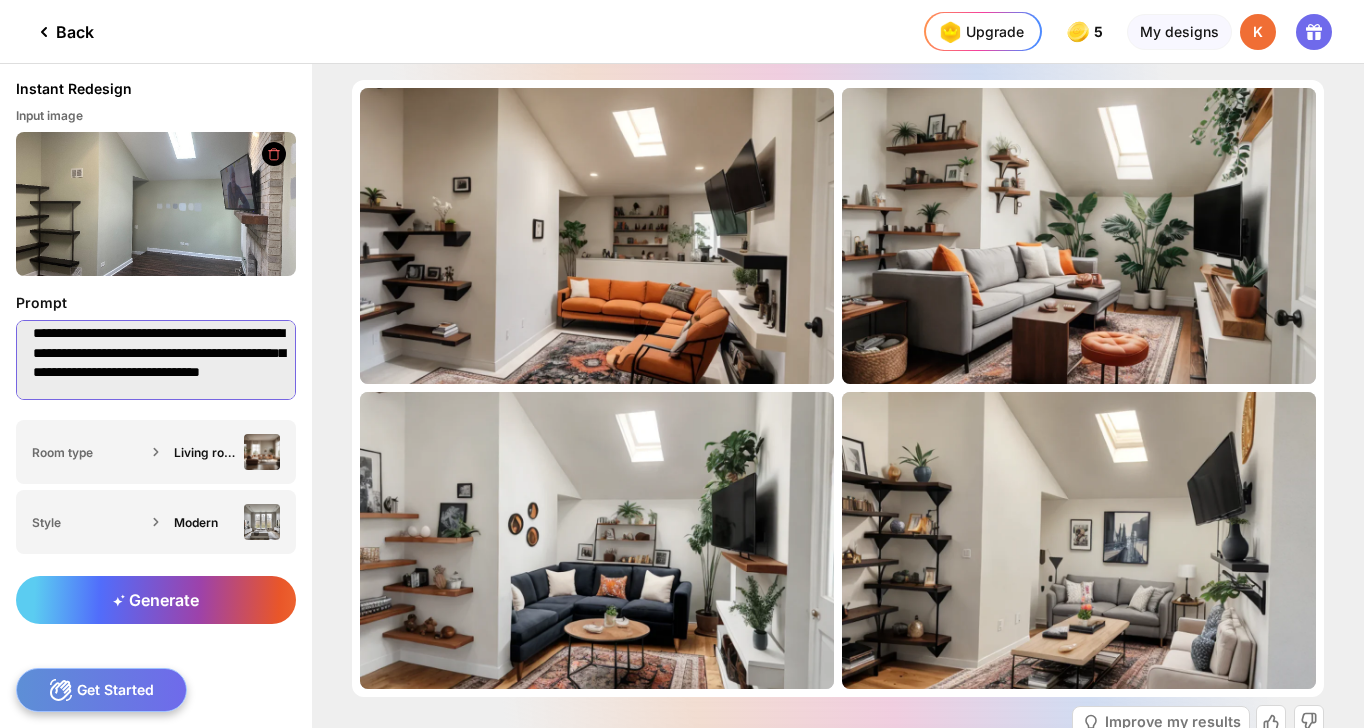 click on "**********" at bounding box center [156, 360] 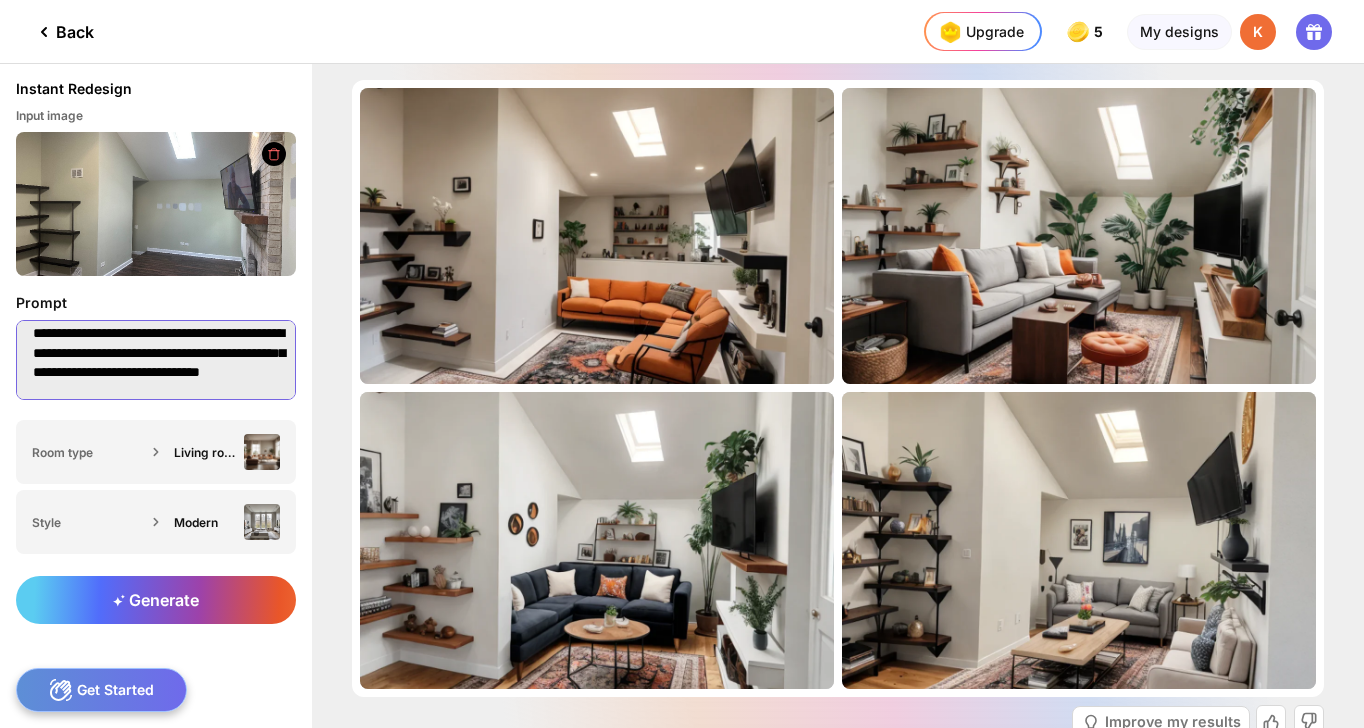 click on "**********" at bounding box center (156, 360) 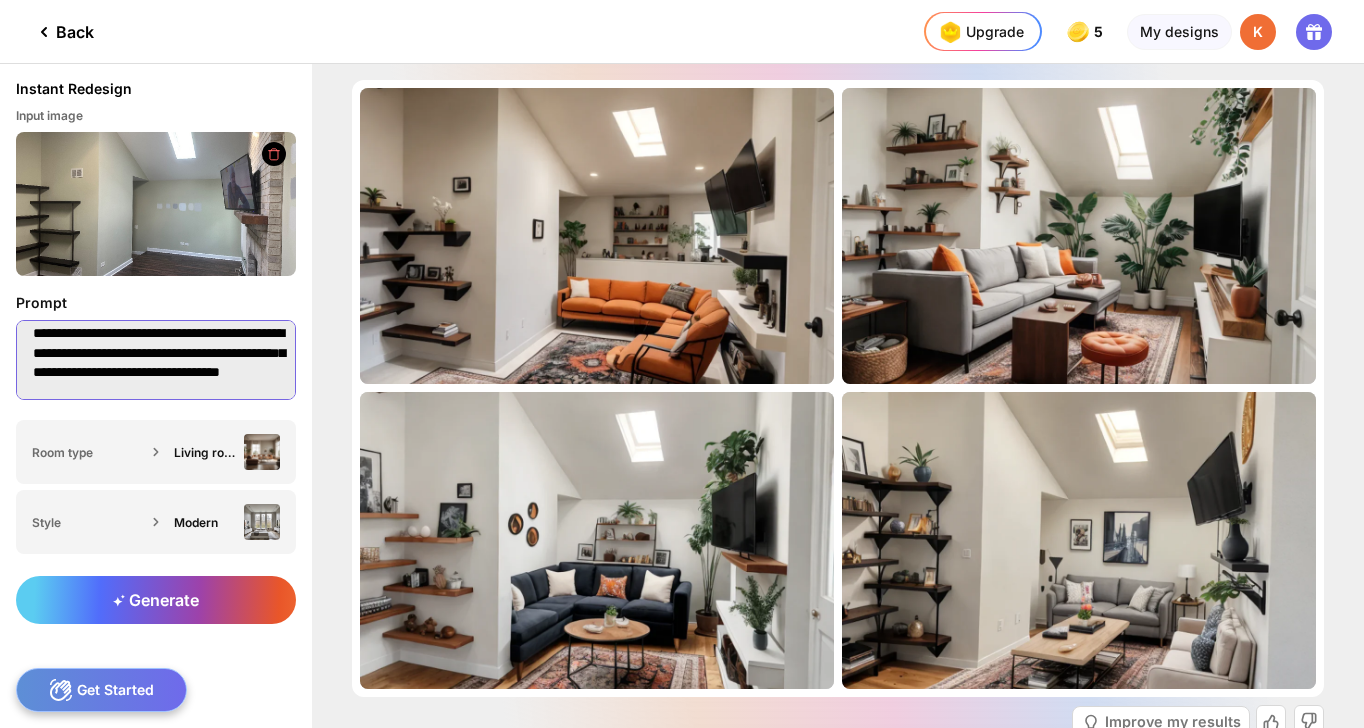 scroll, scrollTop: 48, scrollLeft: 0, axis: vertical 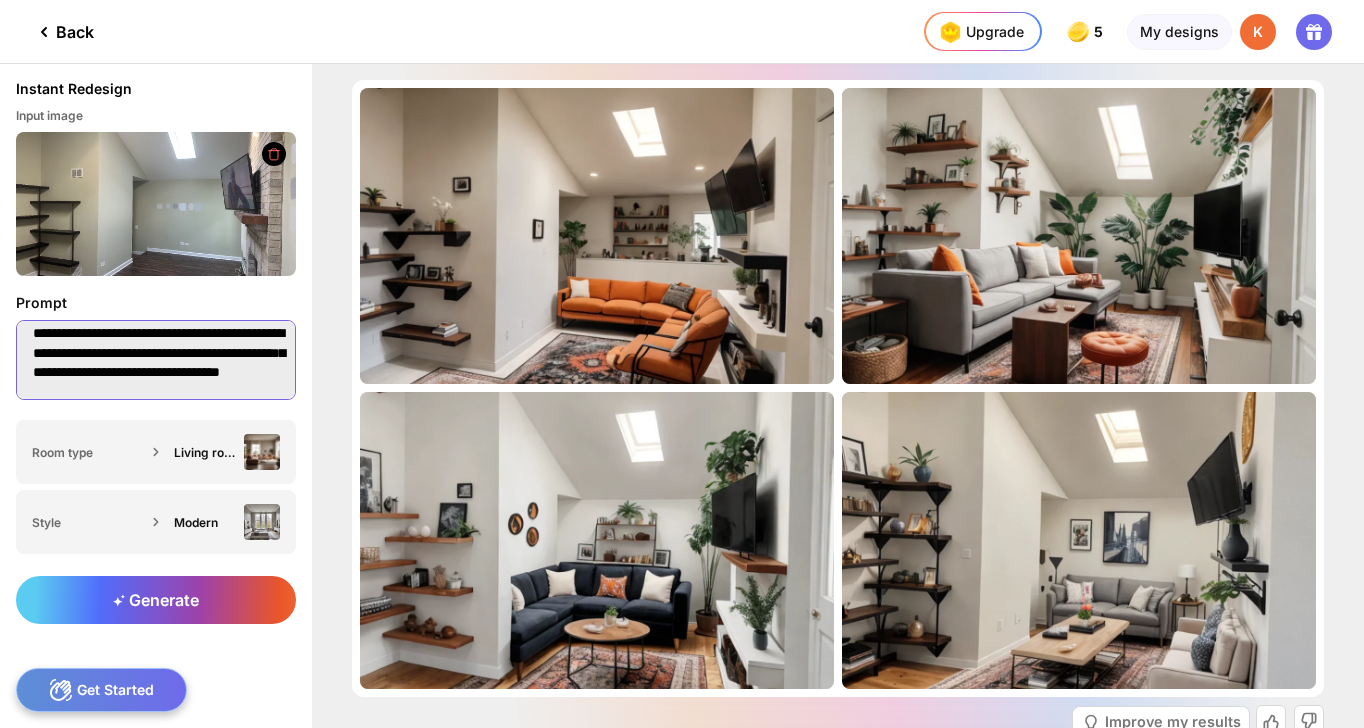 click on "**********" at bounding box center [156, 360] 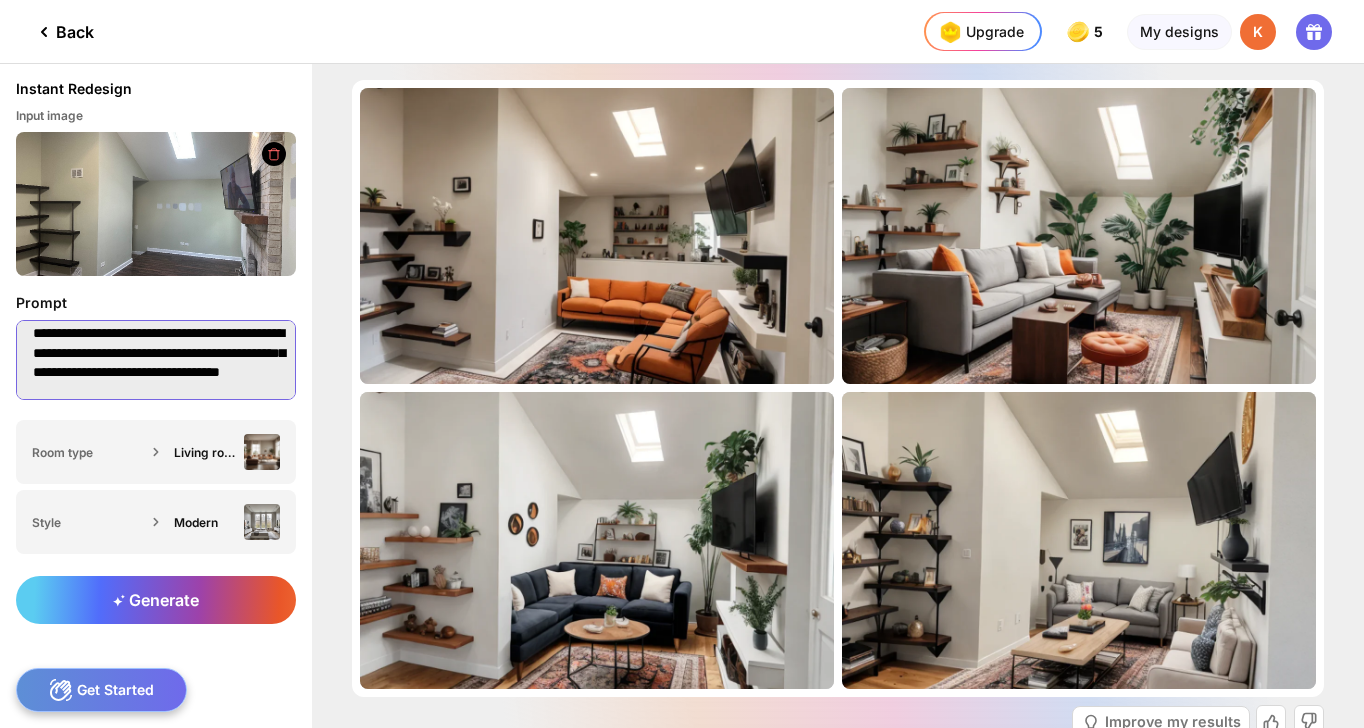 click on "**********" at bounding box center [156, 360] 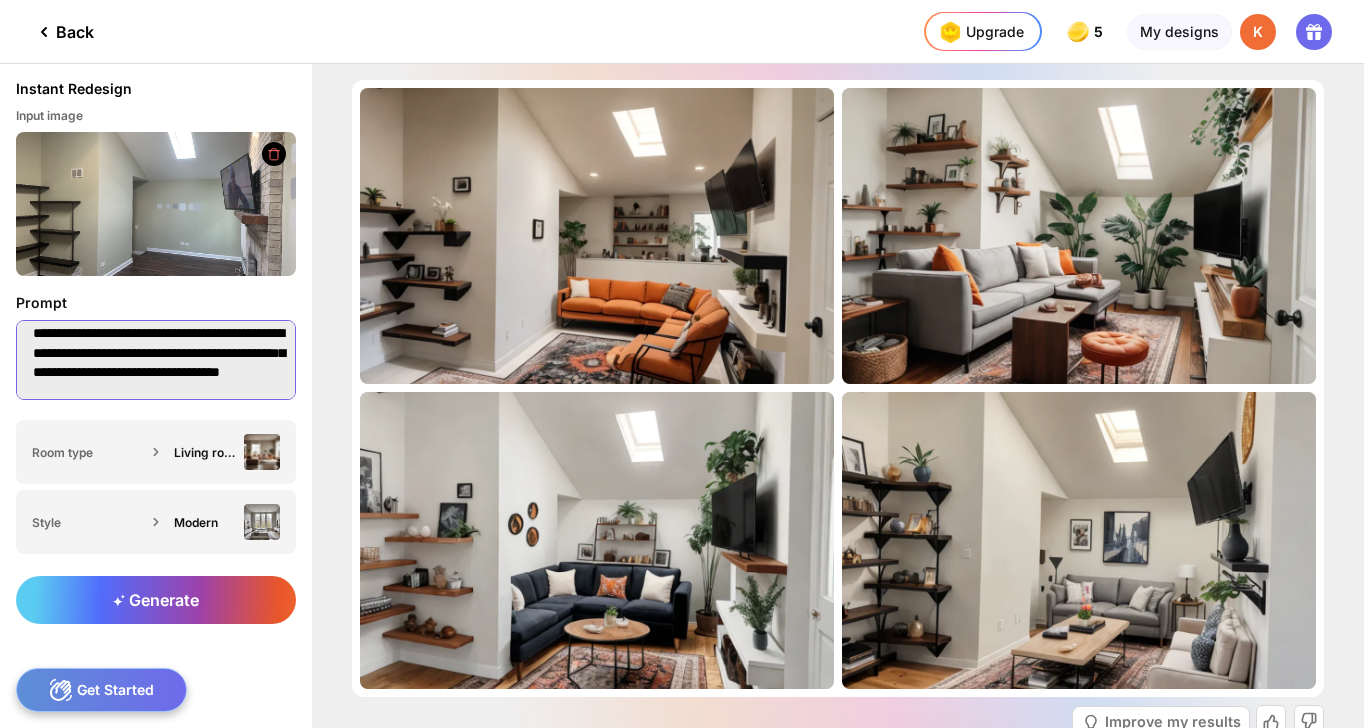 click on "**********" at bounding box center [156, 360] 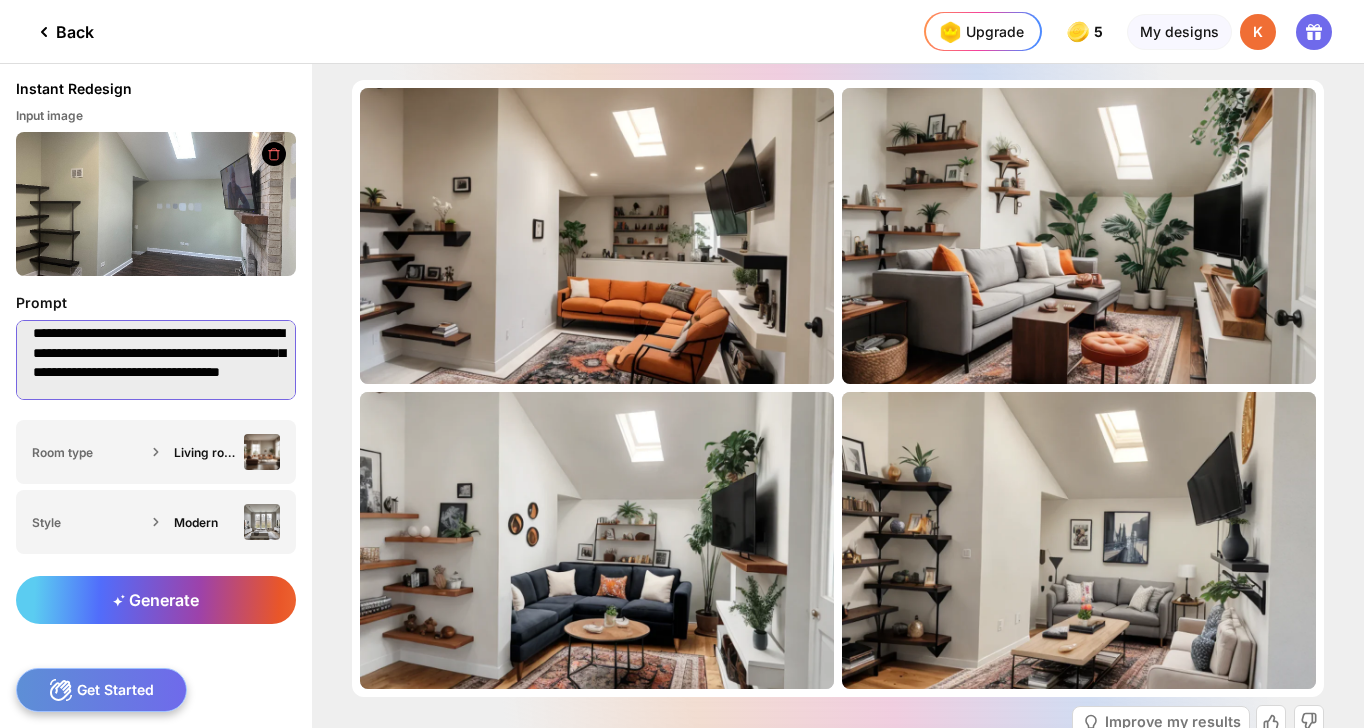 click on "**********" at bounding box center [156, 360] 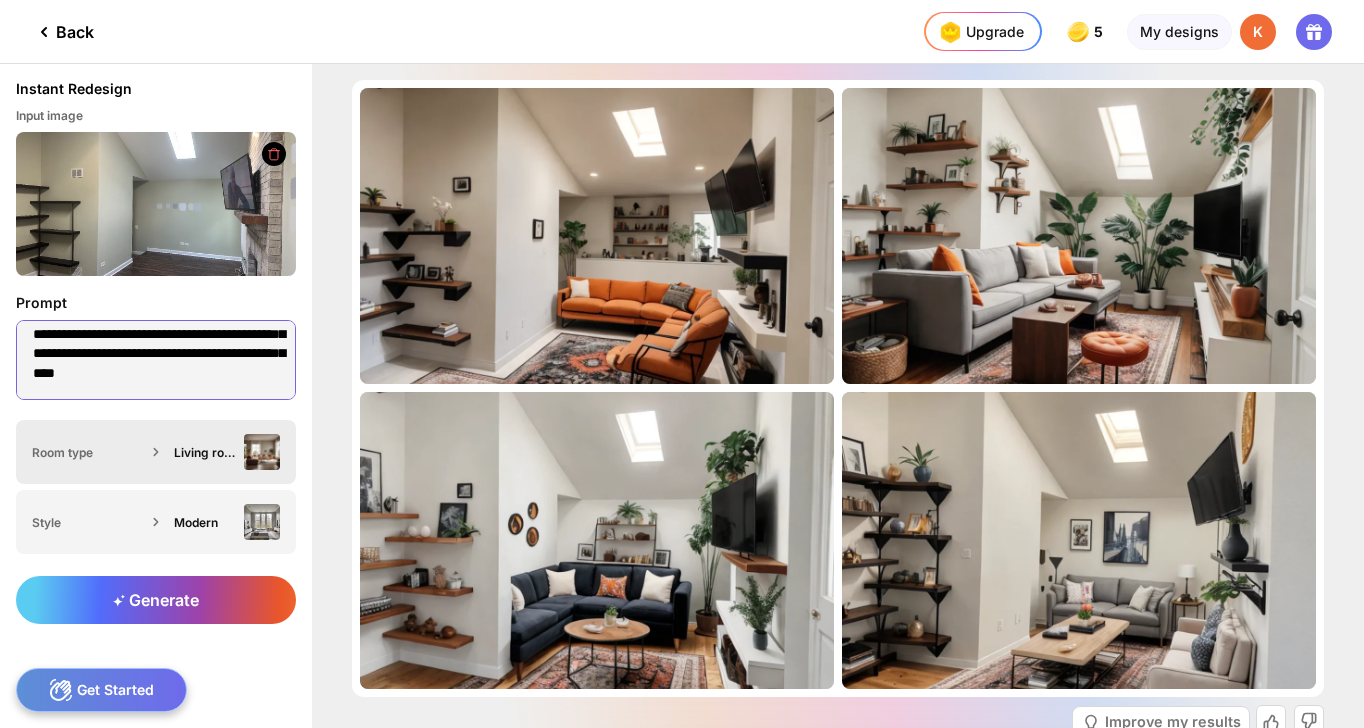 scroll, scrollTop: 0, scrollLeft: 0, axis: both 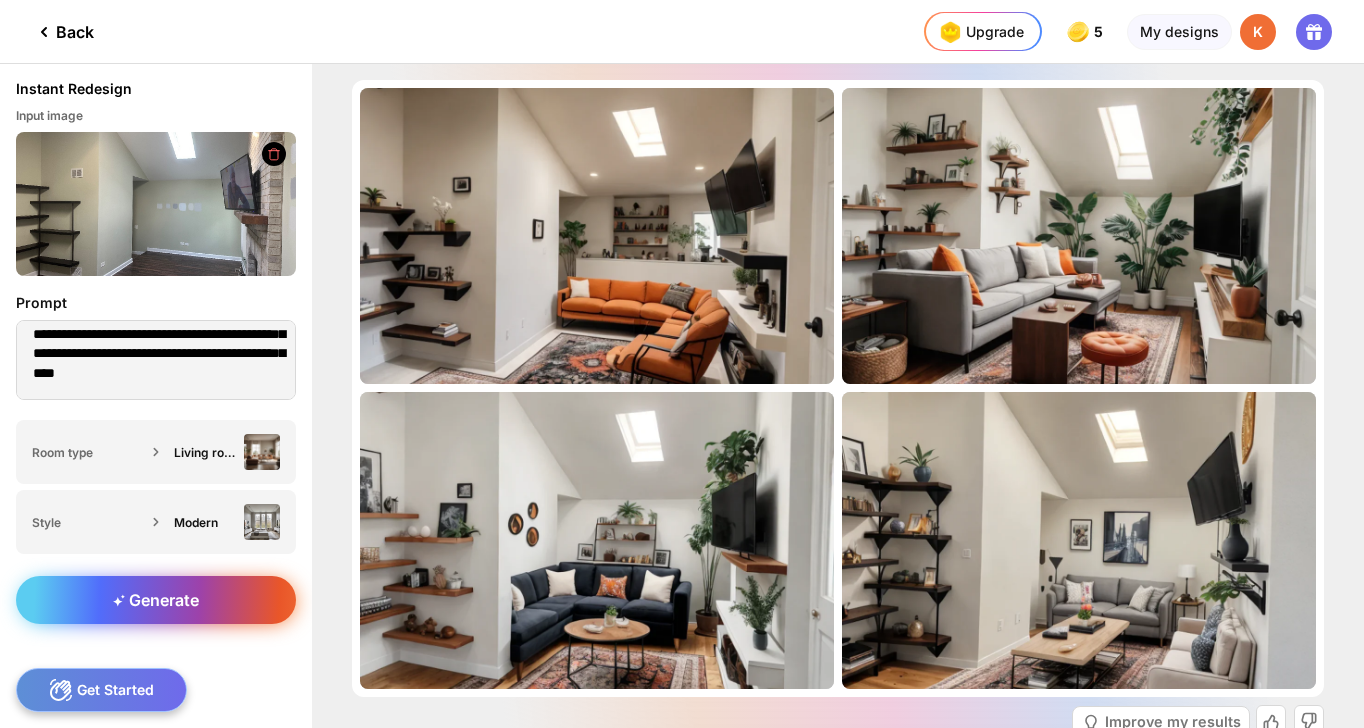 click on "Generate" at bounding box center [156, 600] 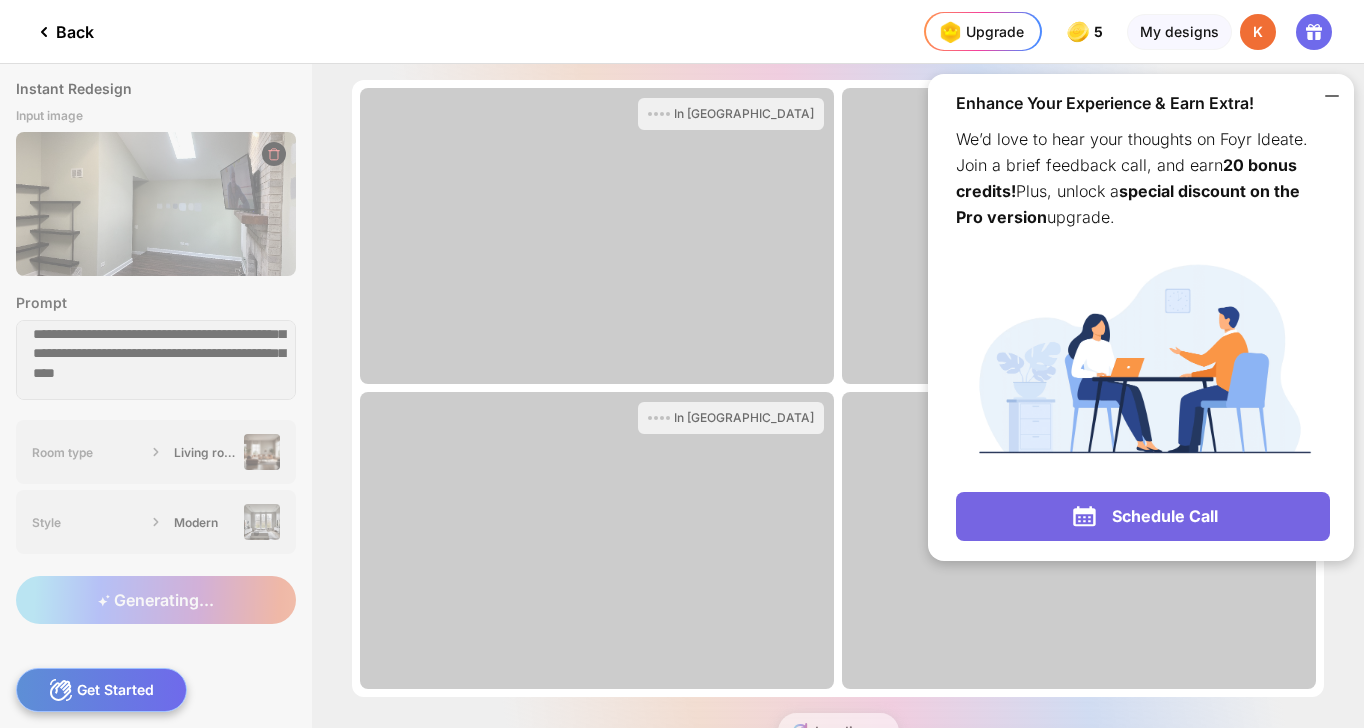 click 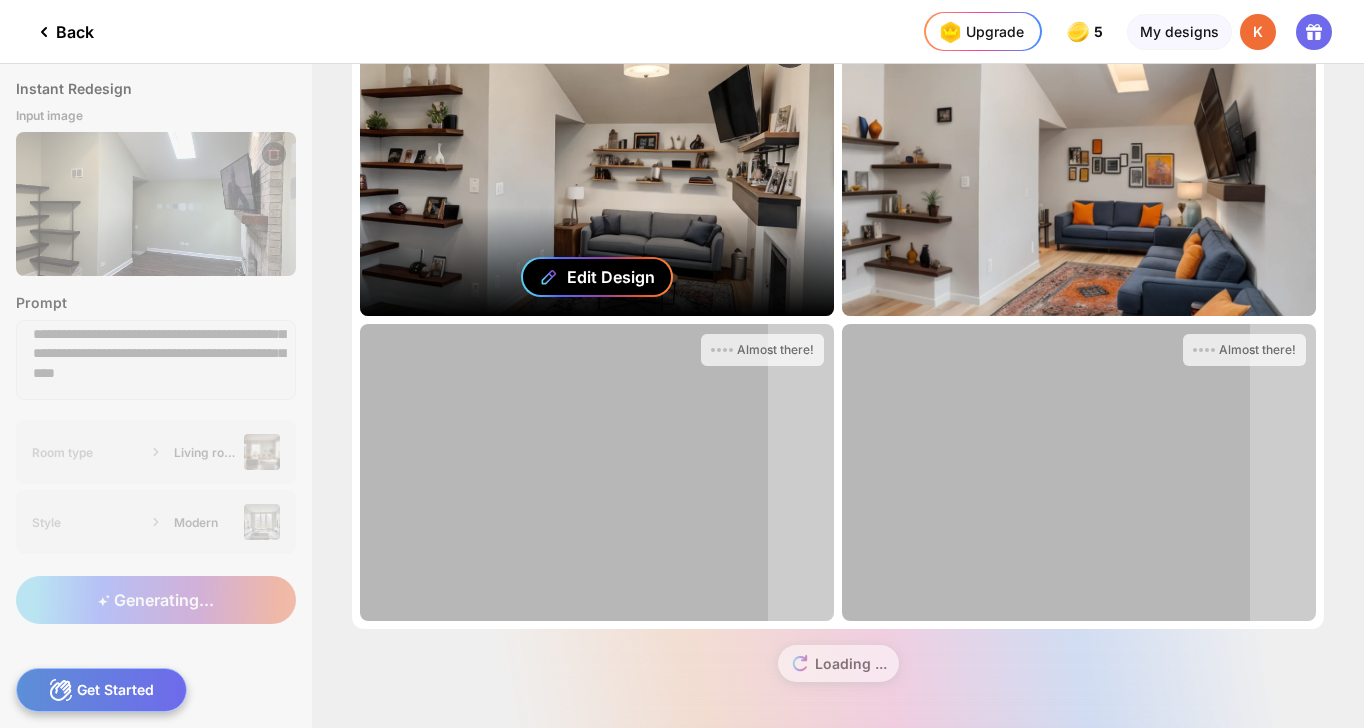 scroll, scrollTop: 67, scrollLeft: 0, axis: vertical 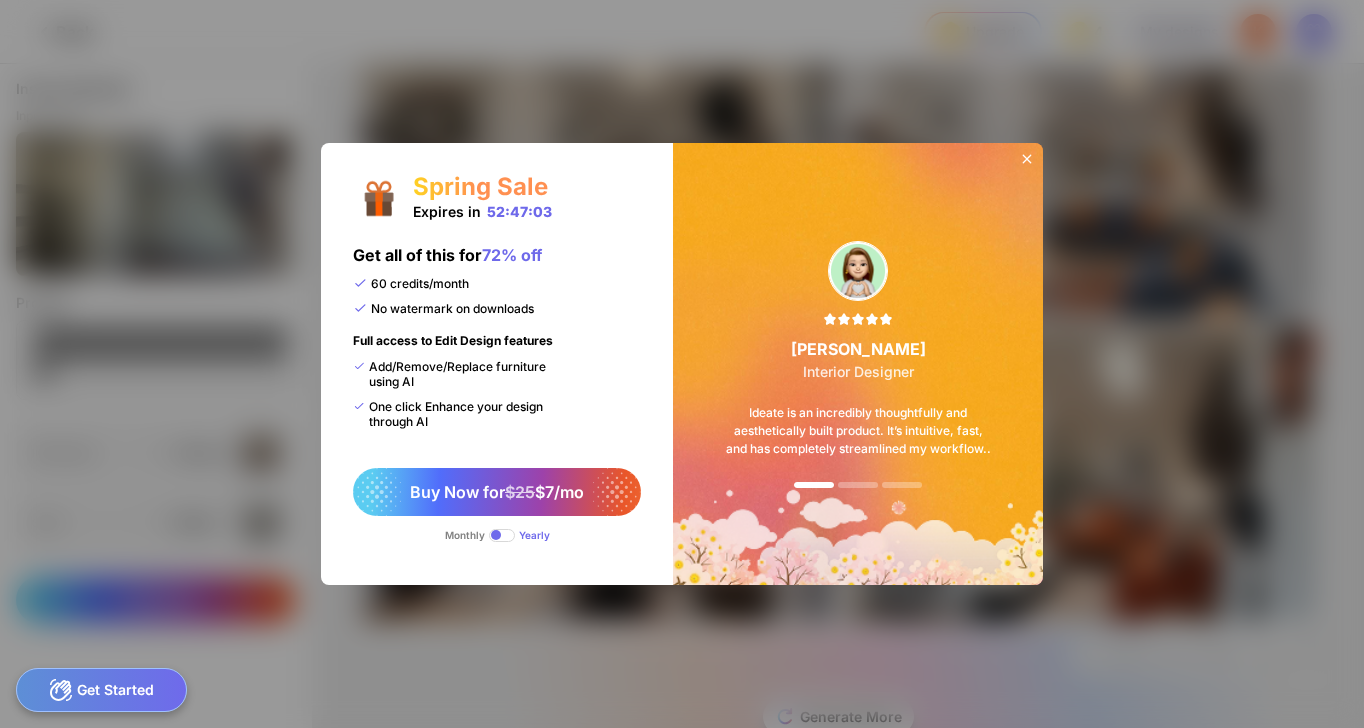 click 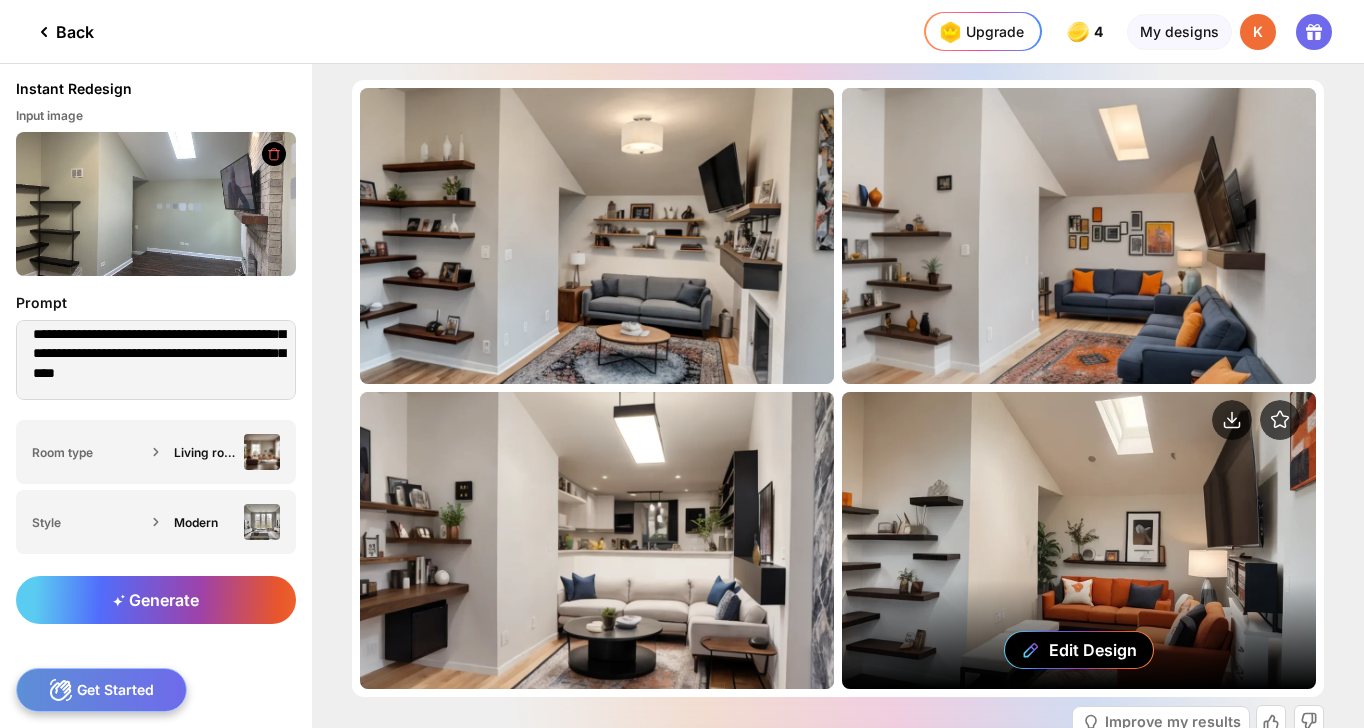 scroll, scrollTop: 0, scrollLeft: 0, axis: both 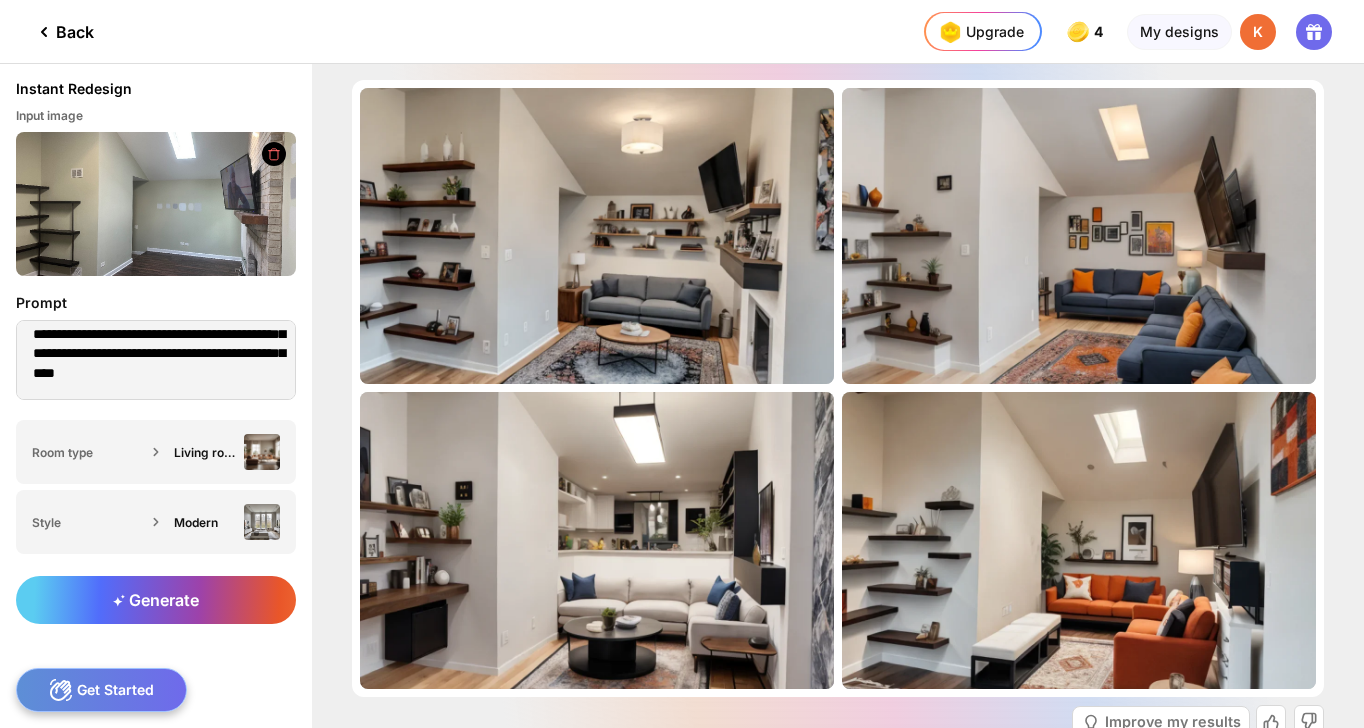 click on "Back" at bounding box center [47, 31] 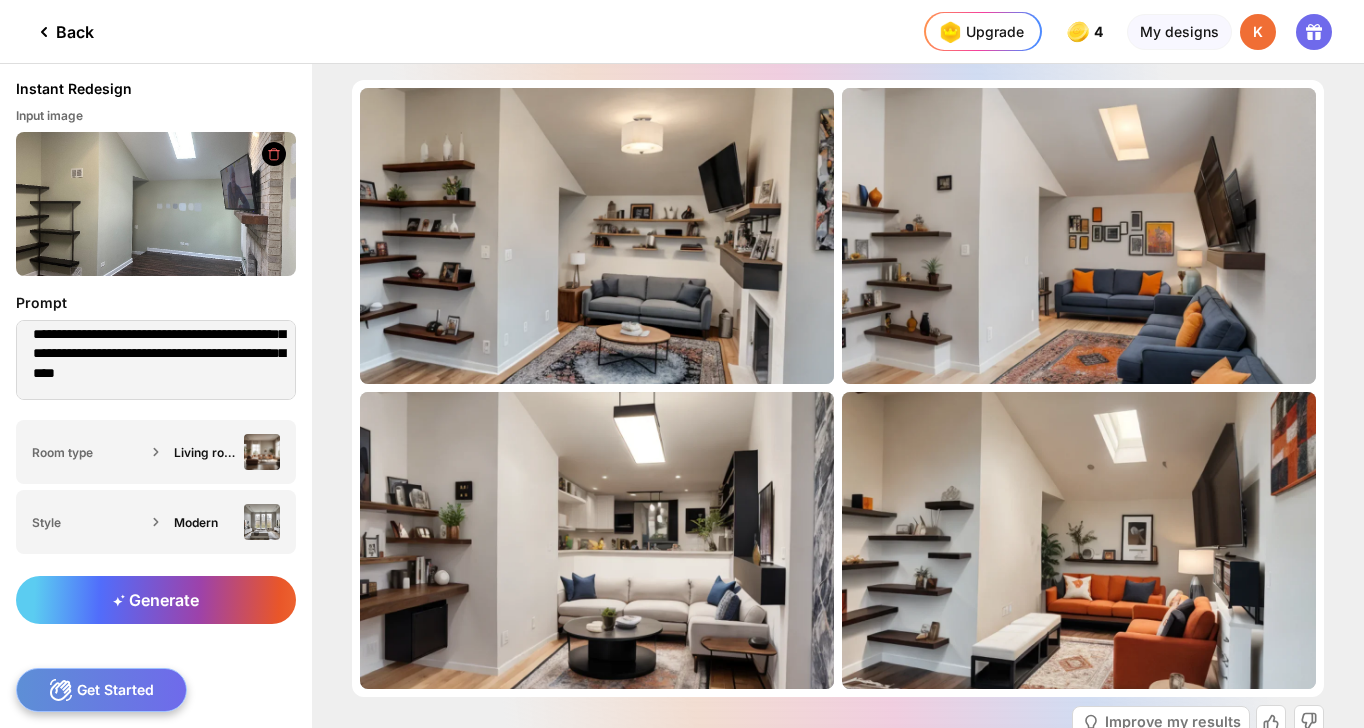 click on "Back" 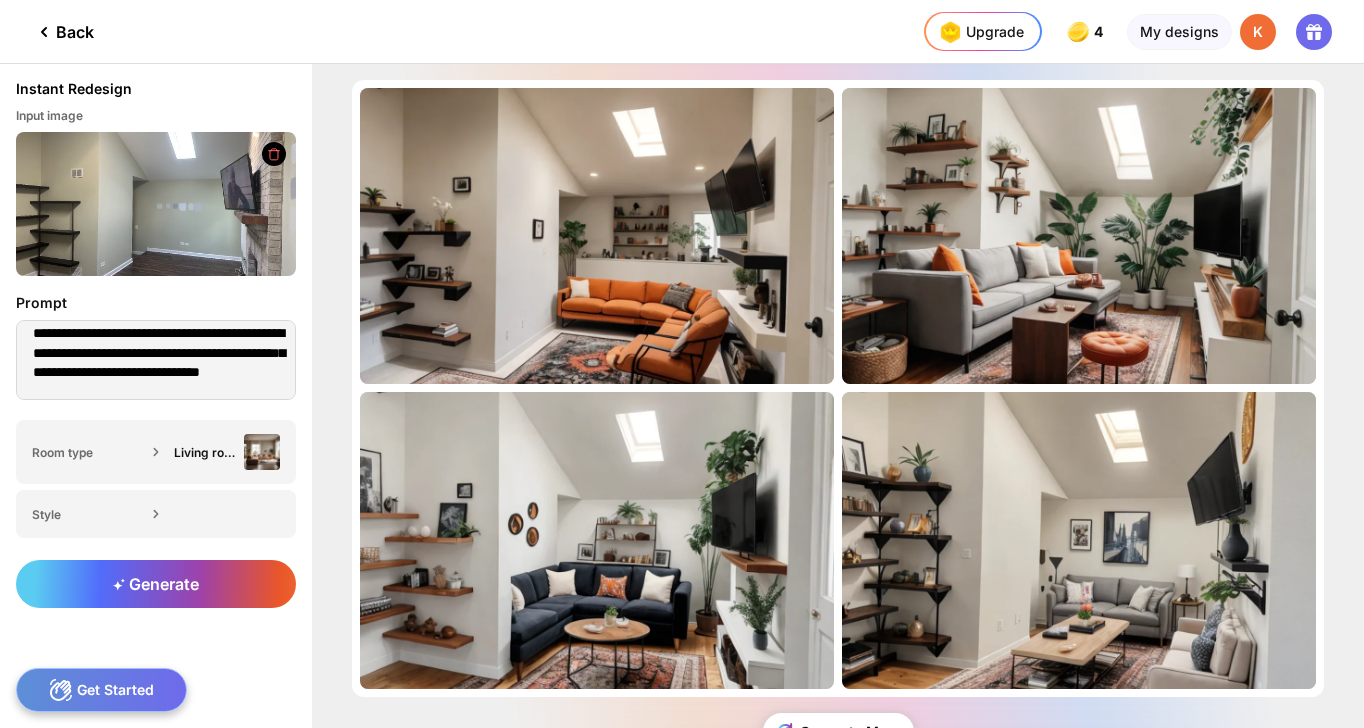 scroll, scrollTop: 30, scrollLeft: 0, axis: vertical 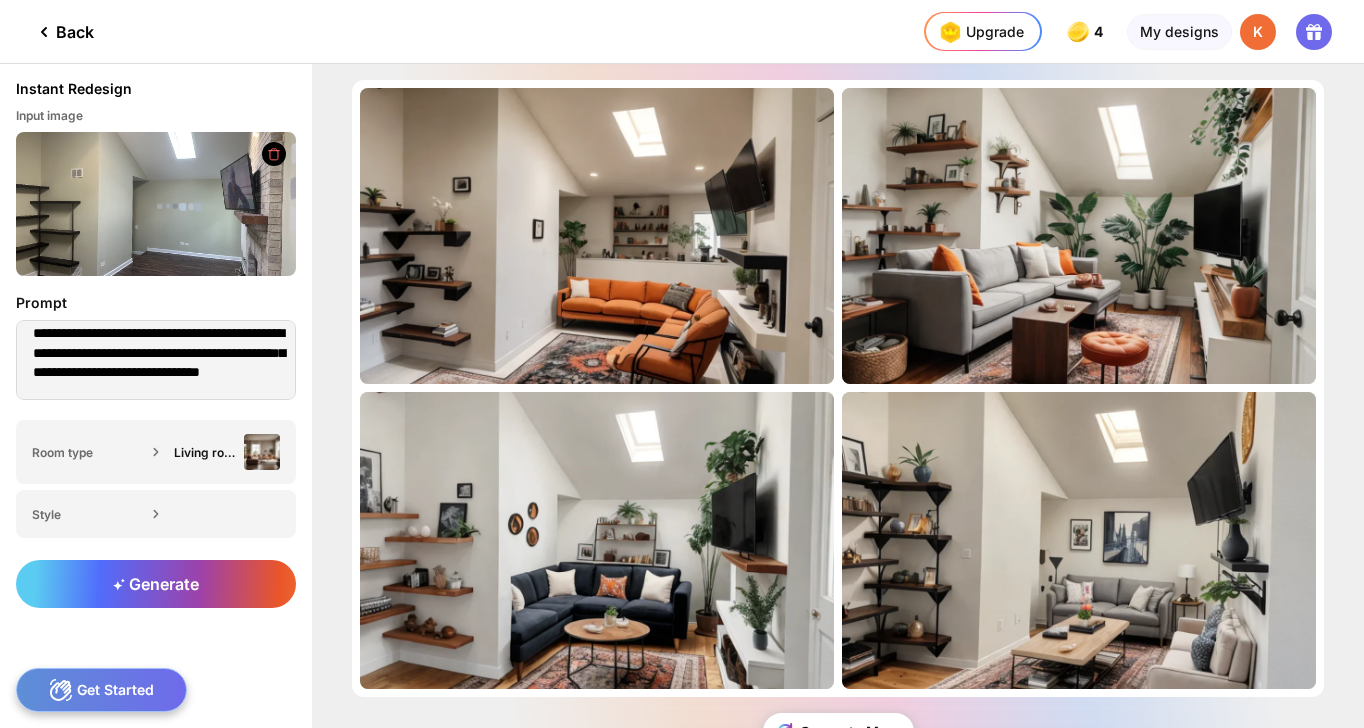 click on "Back" 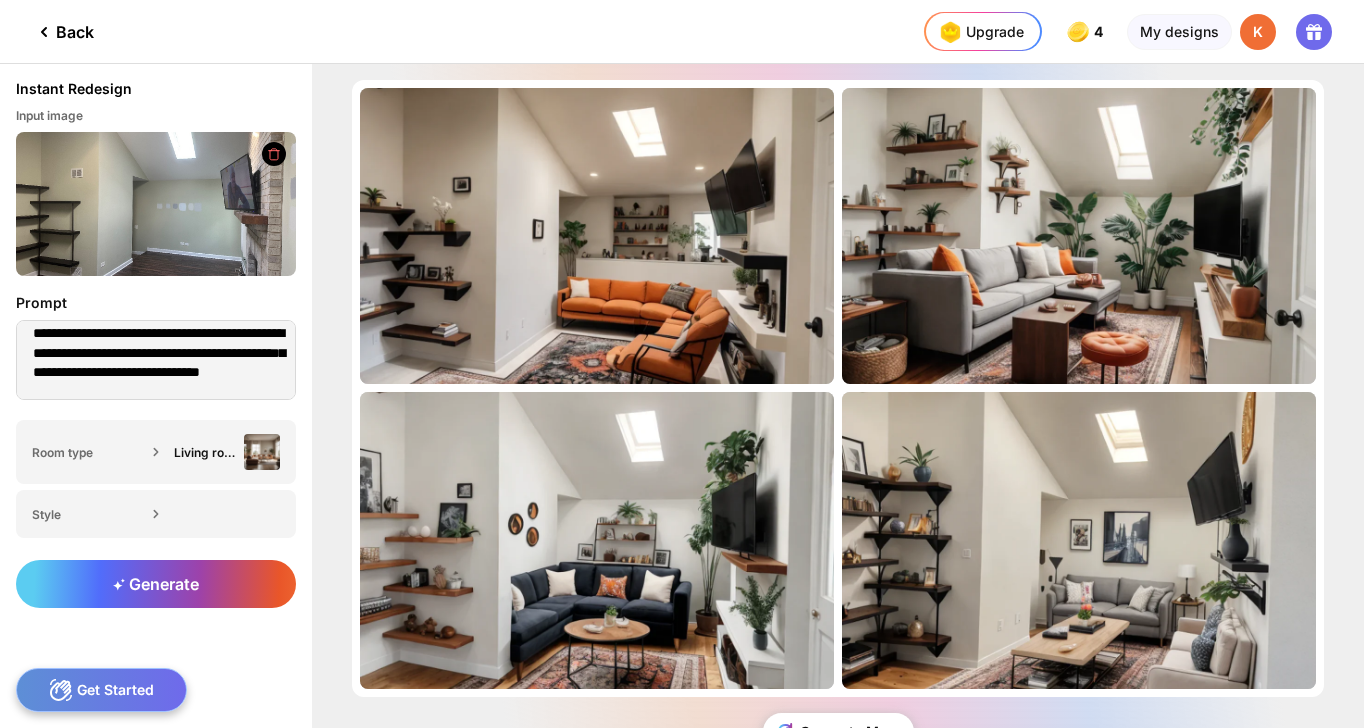 type on "**********" 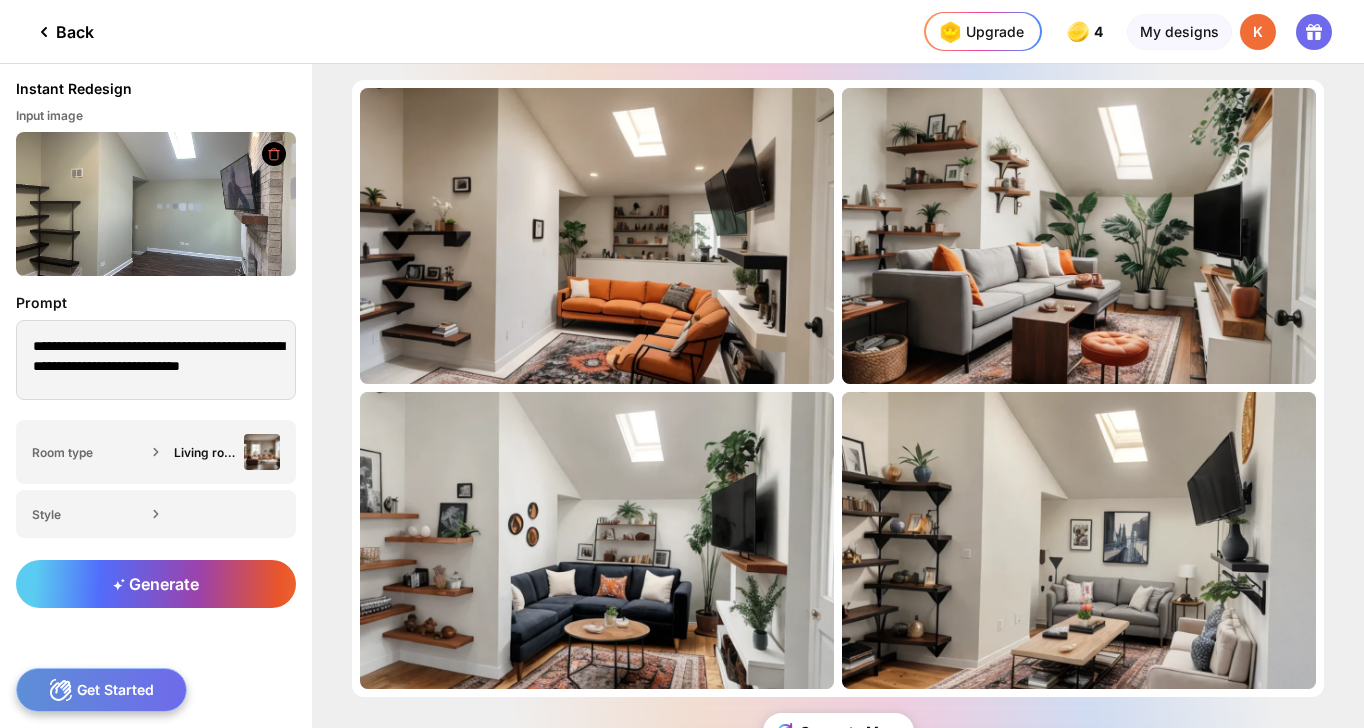 scroll, scrollTop: 11, scrollLeft: 0, axis: vertical 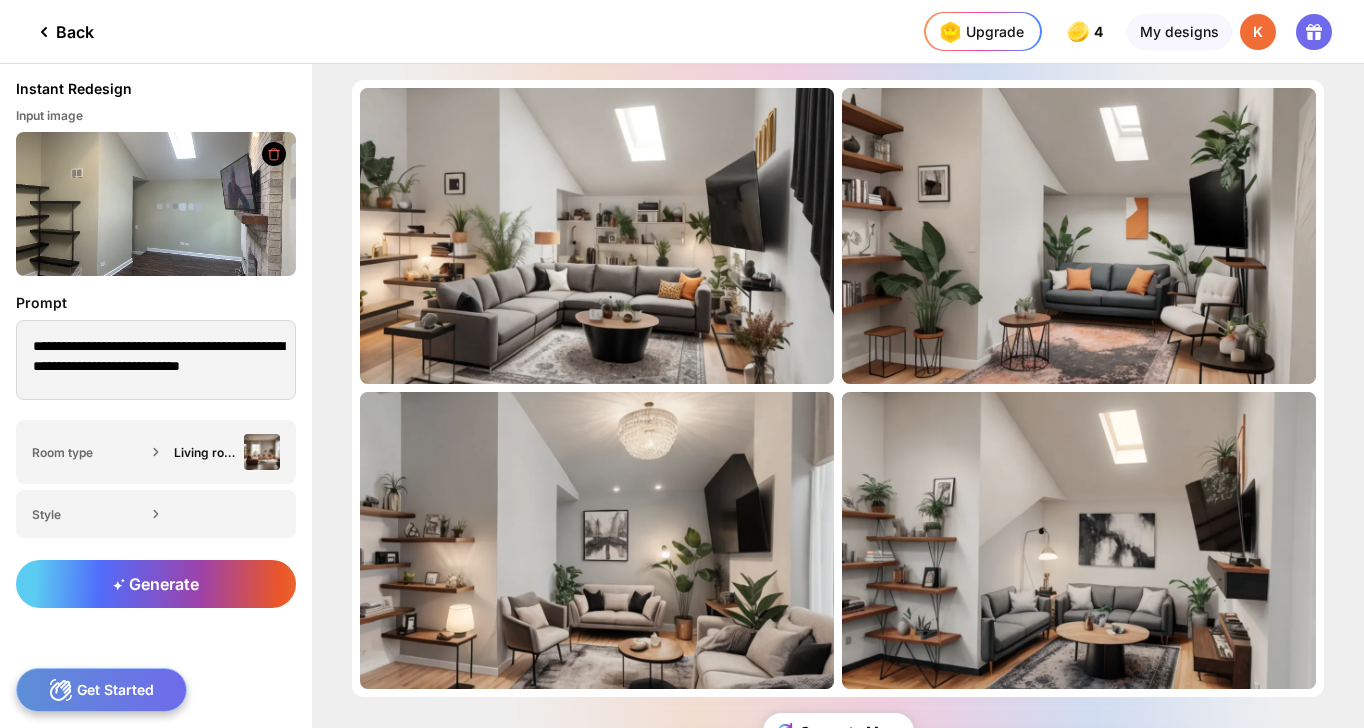 click on "Back" 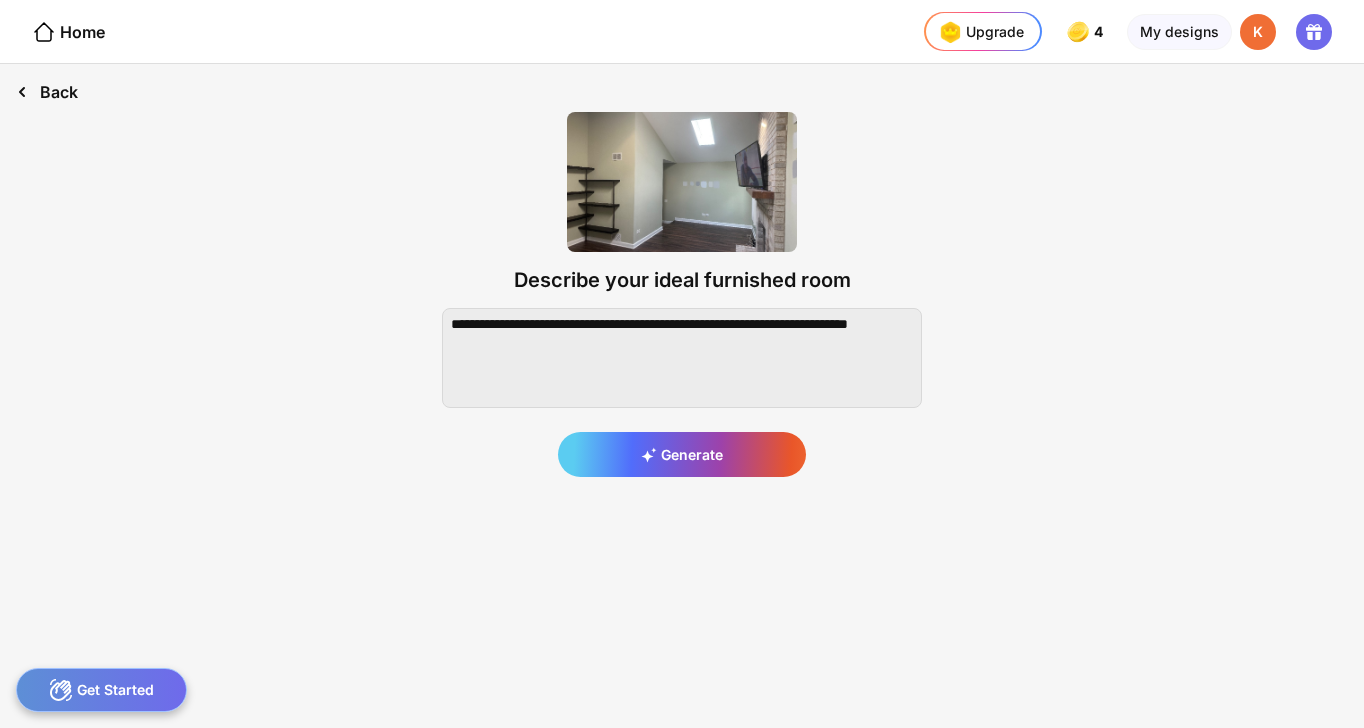 click on "Back" at bounding box center (47, 92) 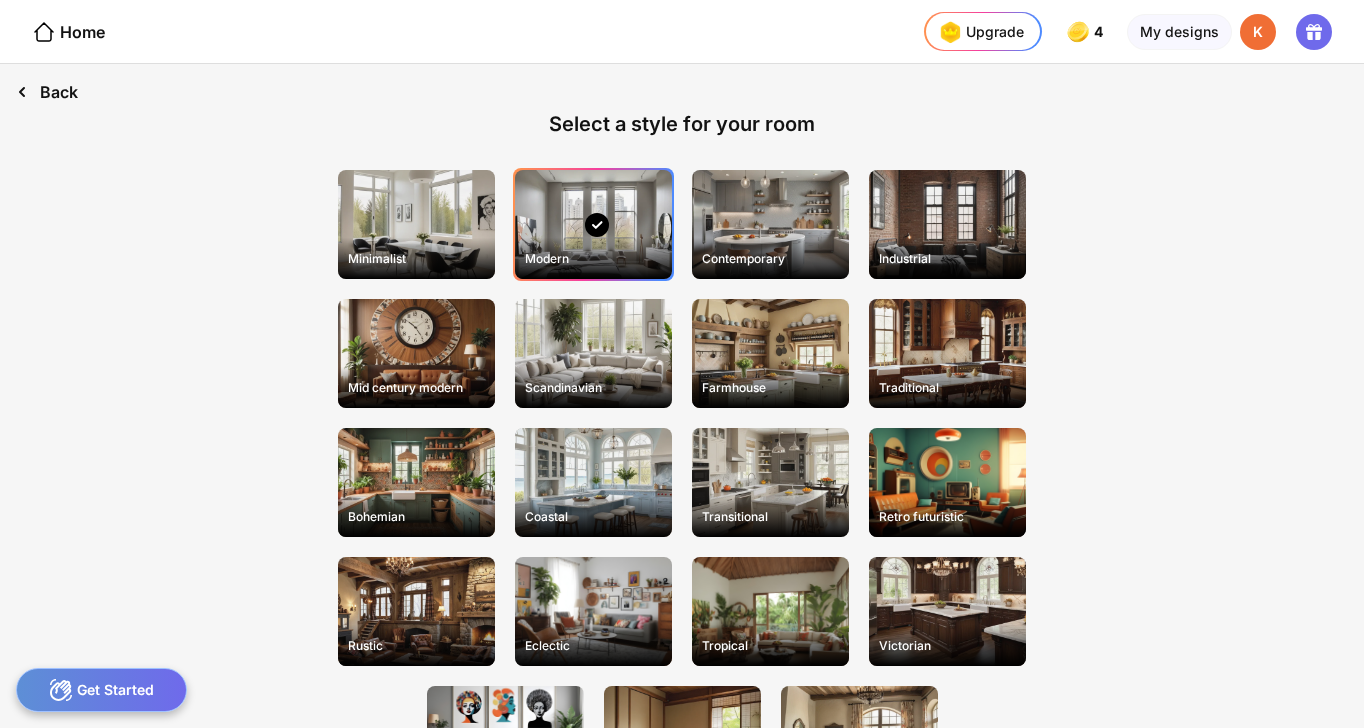 click on "Back" at bounding box center [47, 92] 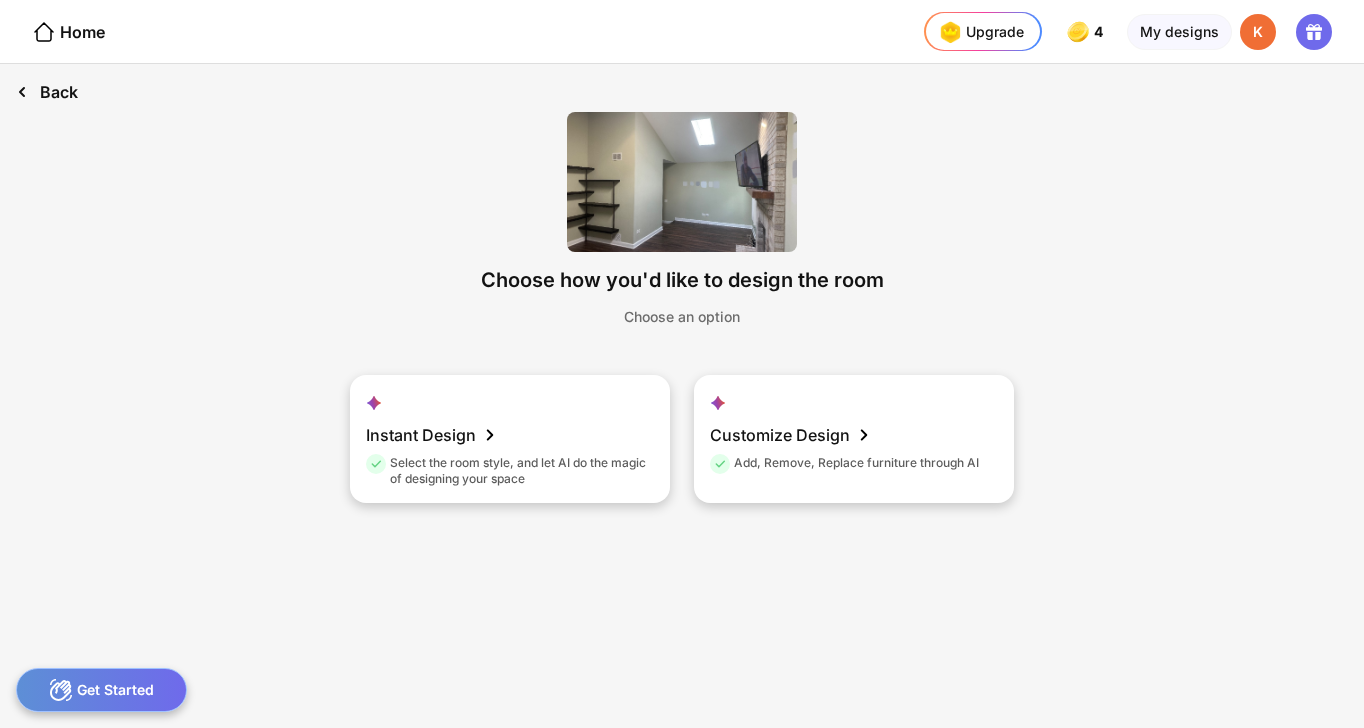 click on "Back" at bounding box center (47, 92) 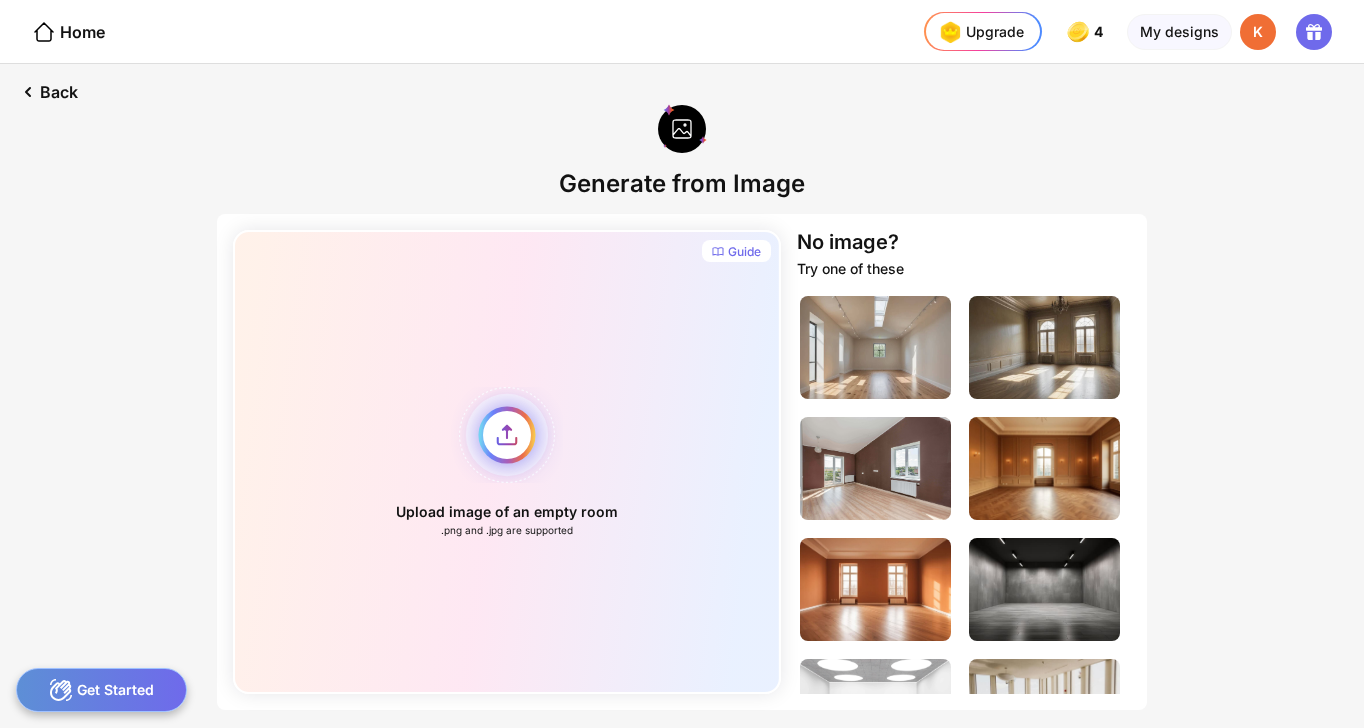 click on "Upload image of an empty room .png and .jpg are supported" at bounding box center [507, 462] 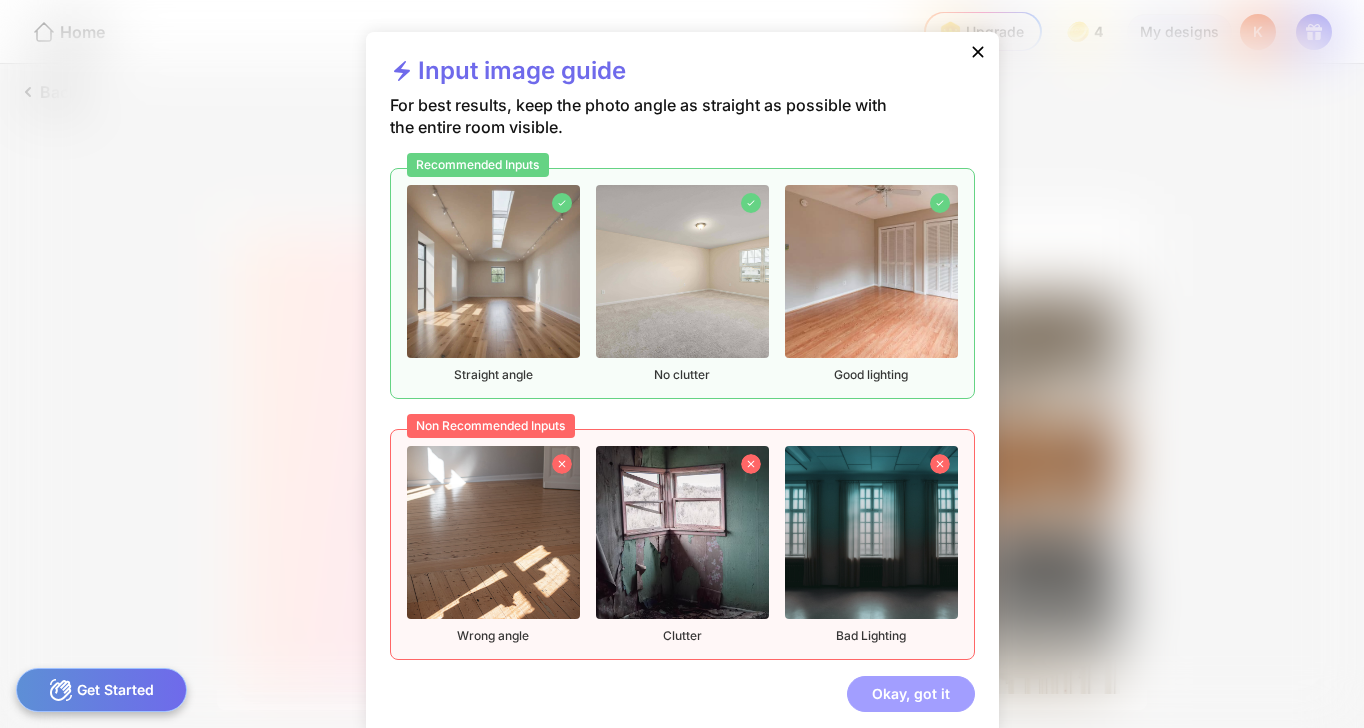 click on "Okay, got it" at bounding box center (911, 694) 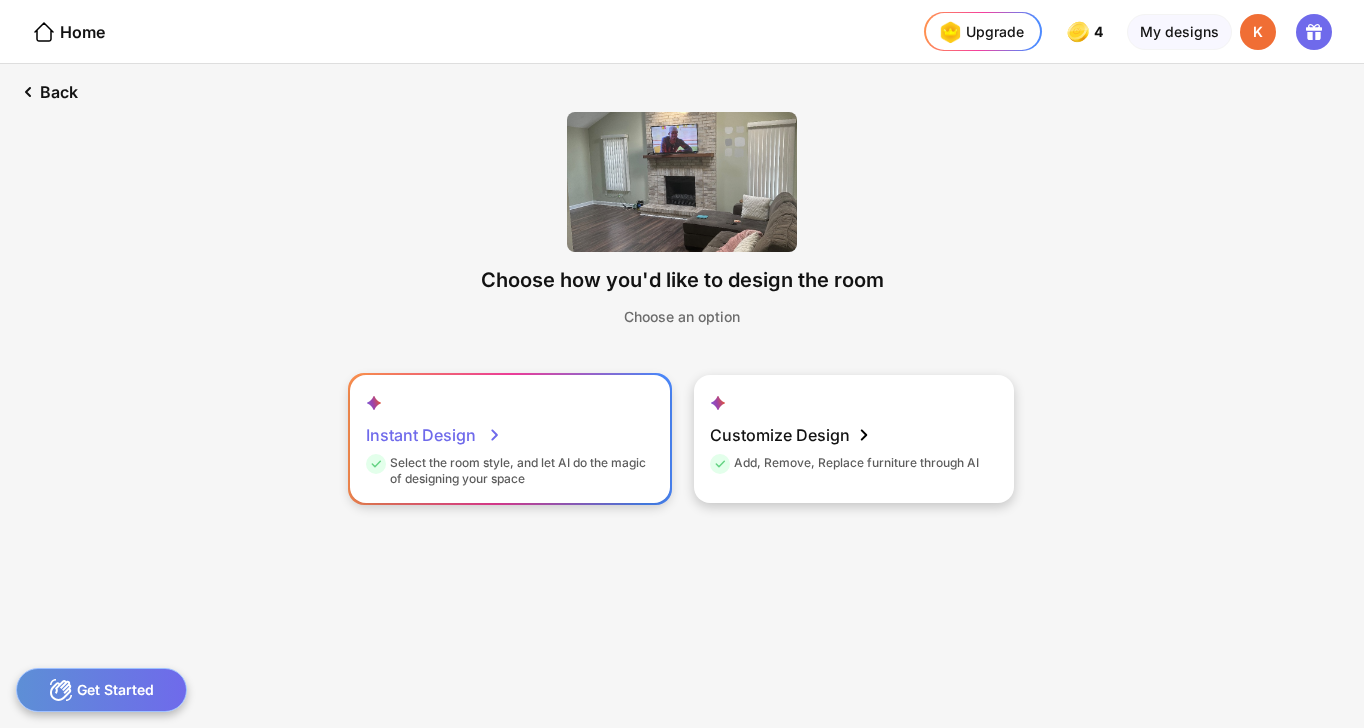 click on "Select the room style, and let AI do the magic of designing your space" at bounding box center [507, 471] 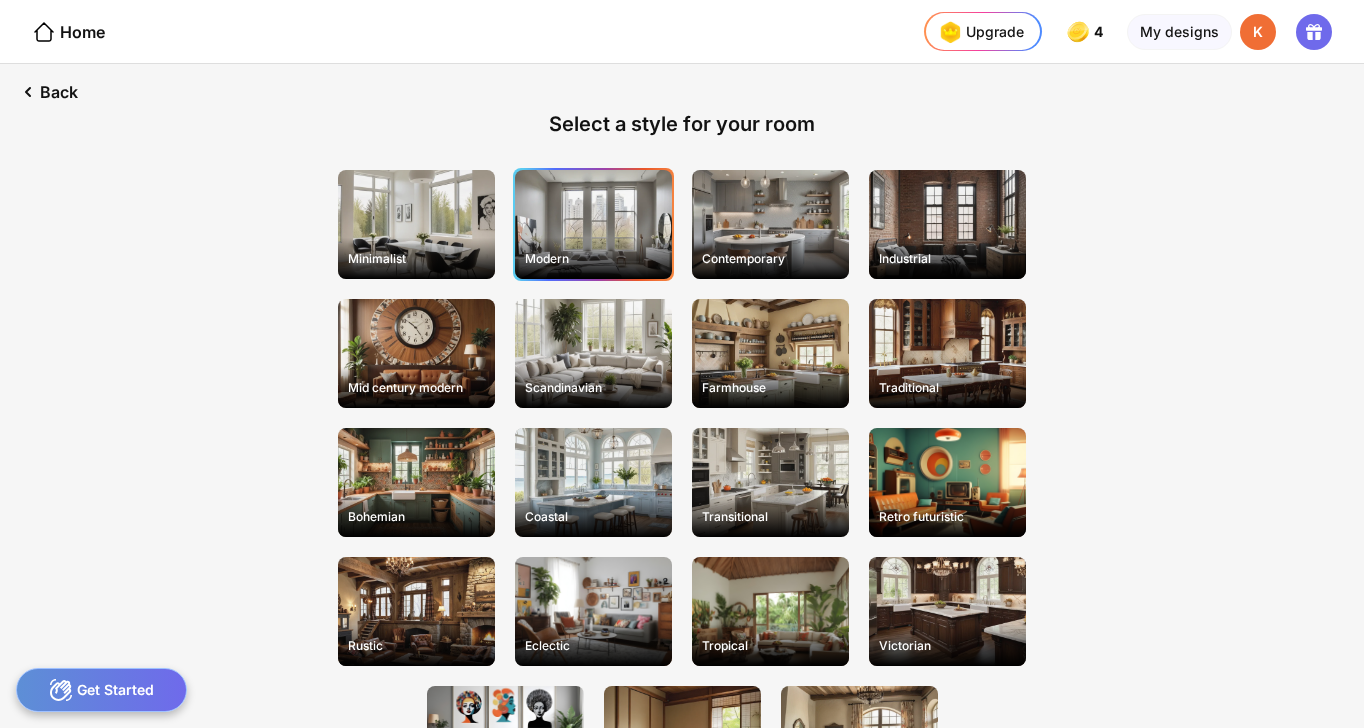 click on "Modern" at bounding box center [593, 224] 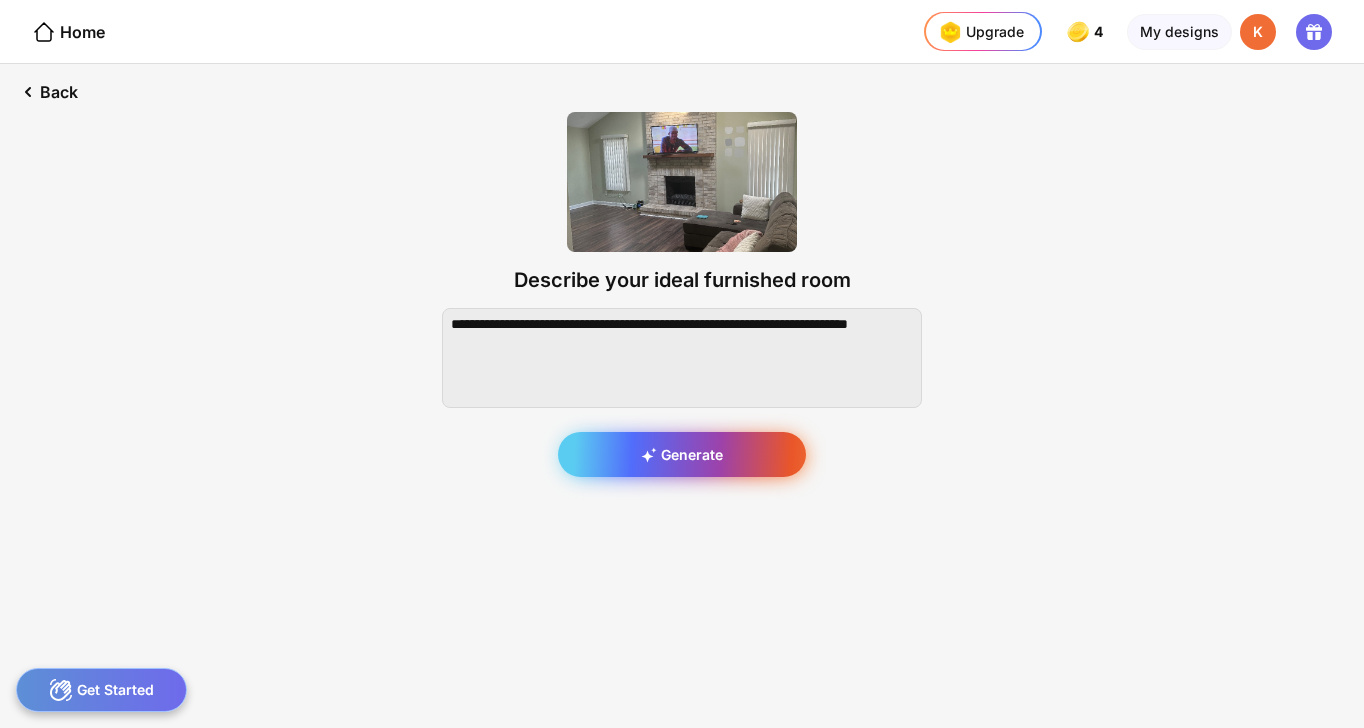 click on "Generate" at bounding box center [682, 454] 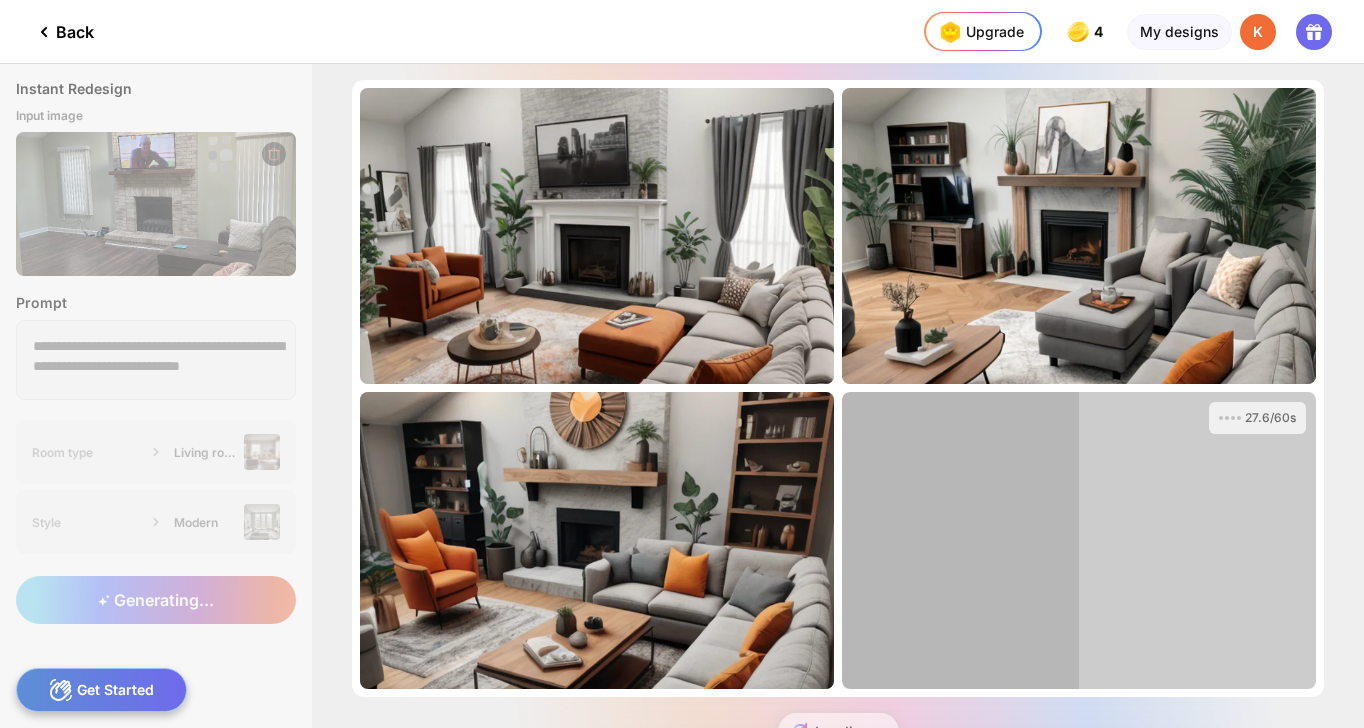 click on "Back" 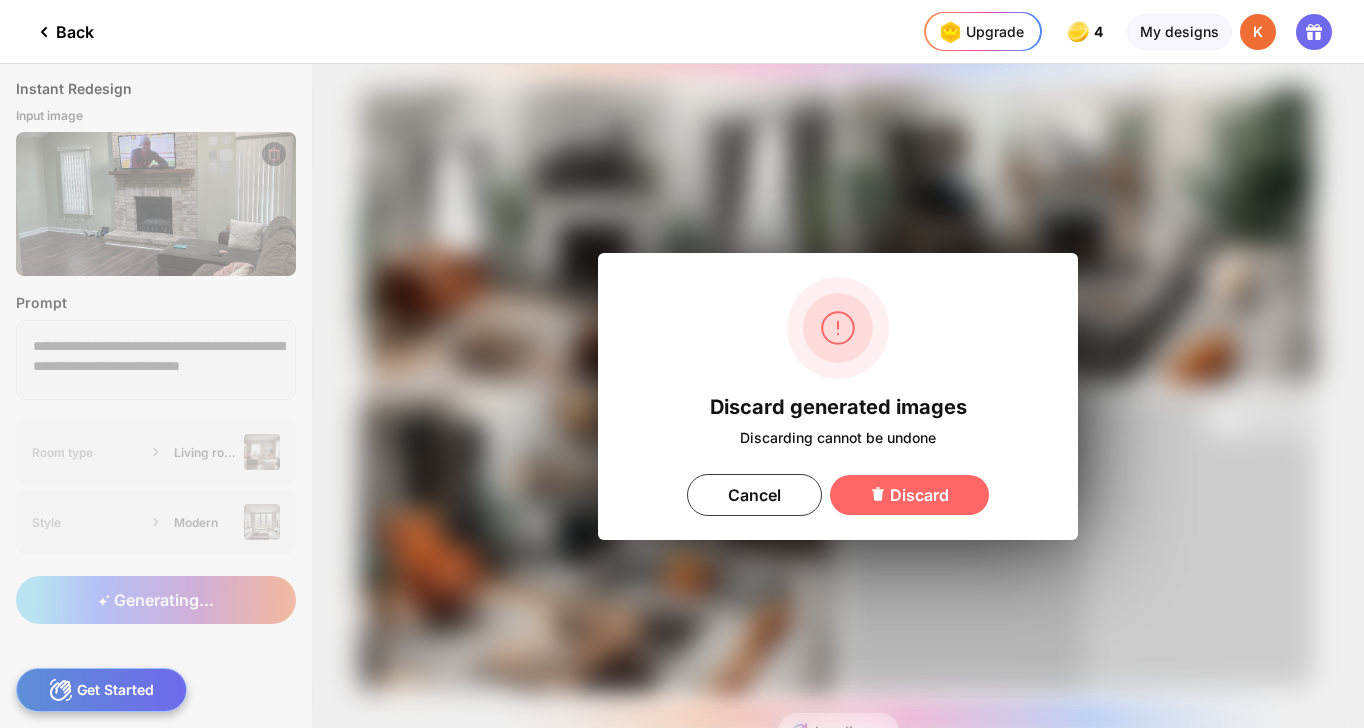 click on "Back" 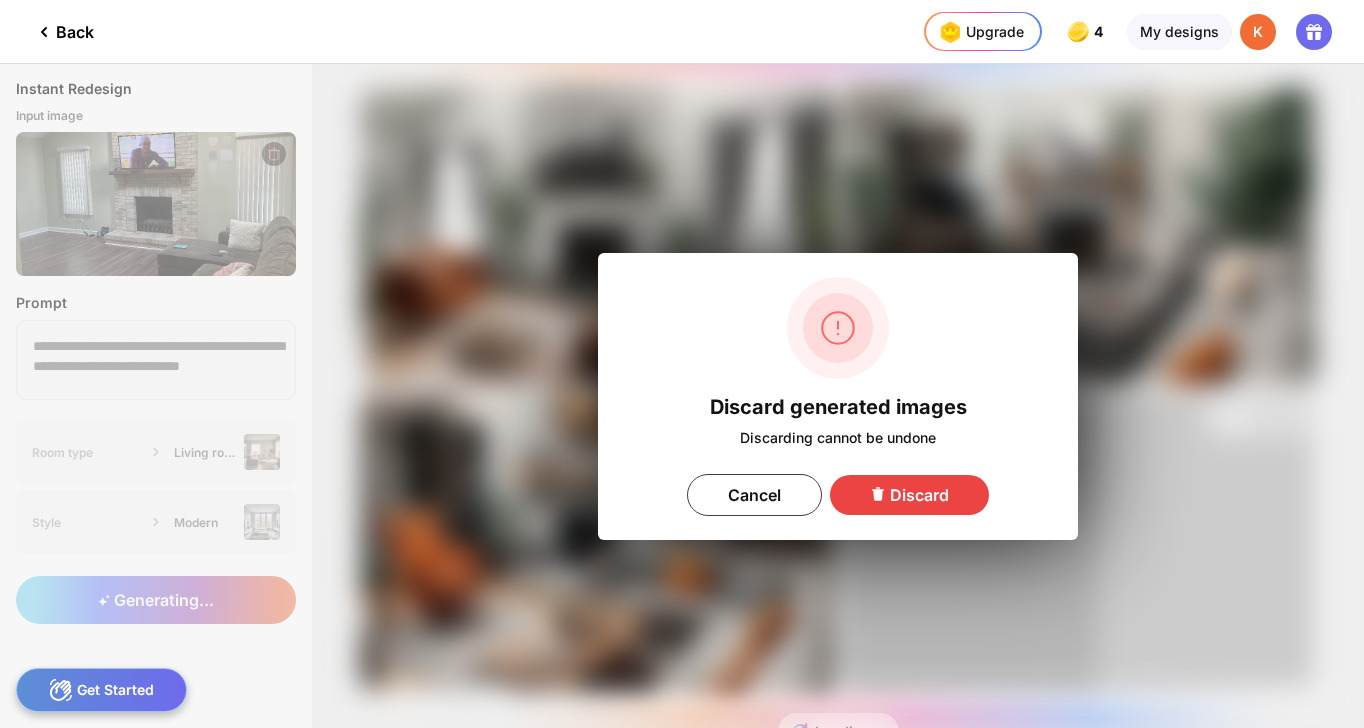 click on "Discard" at bounding box center [909, 495] 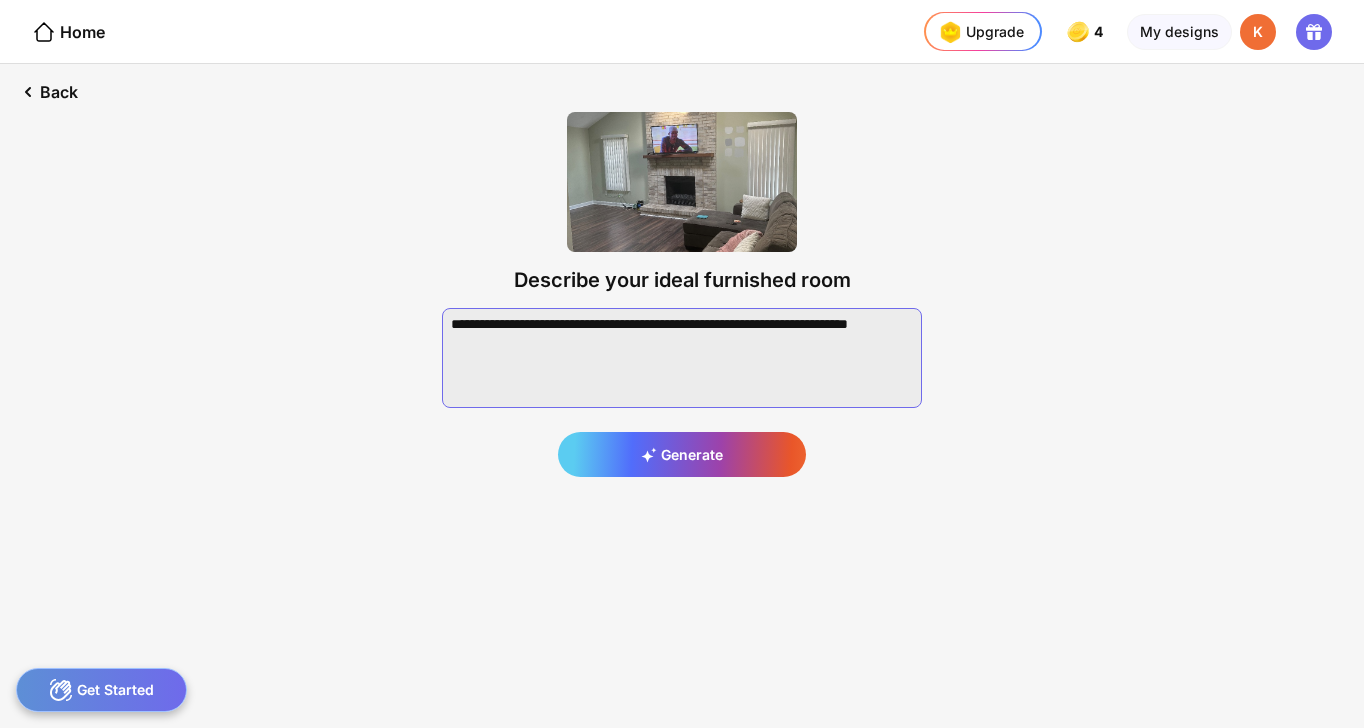 click at bounding box center [682, 358] 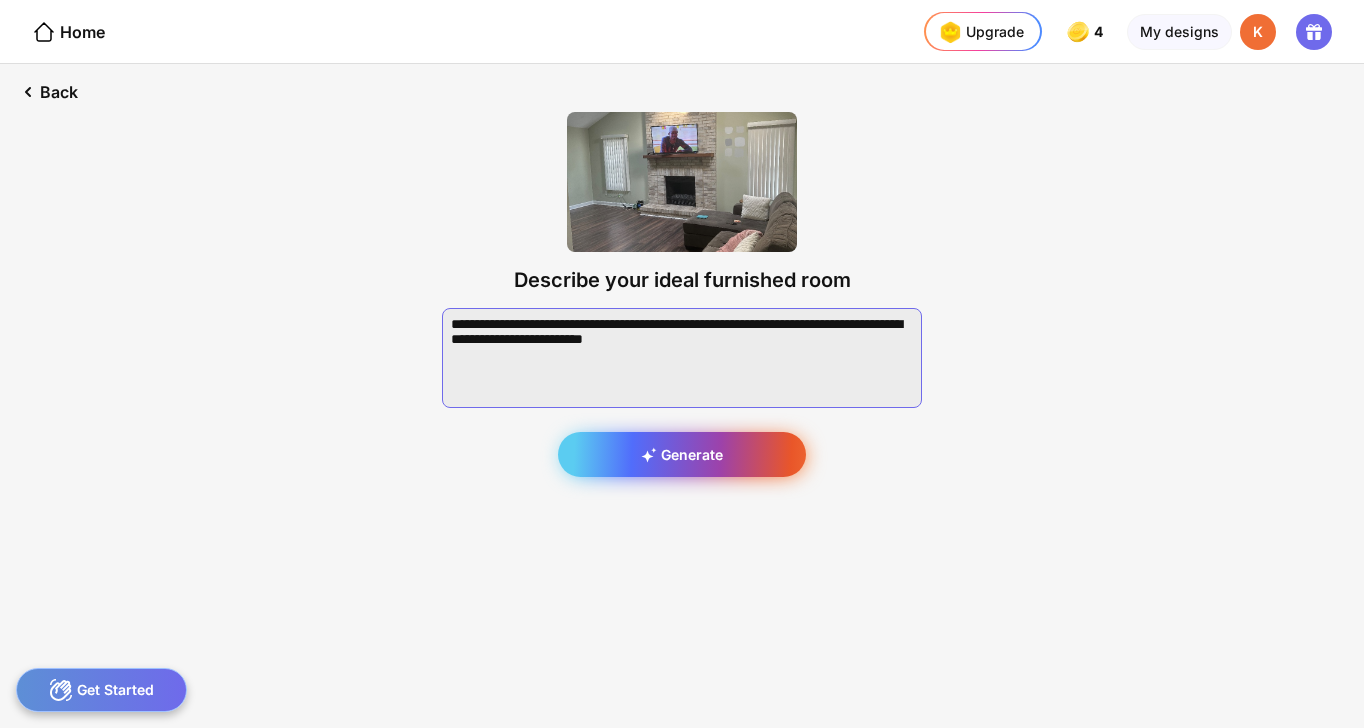 type on "**********" 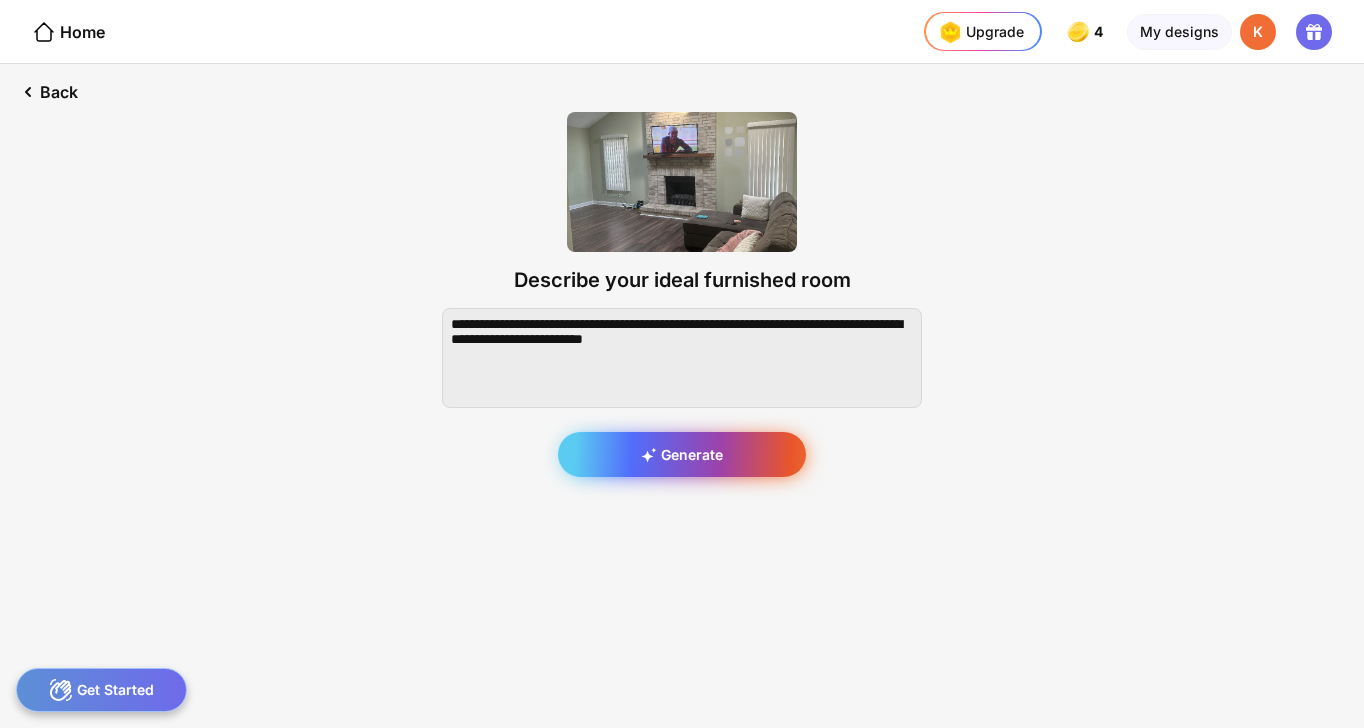 click on "Generate" at bounding box center (682, 454) 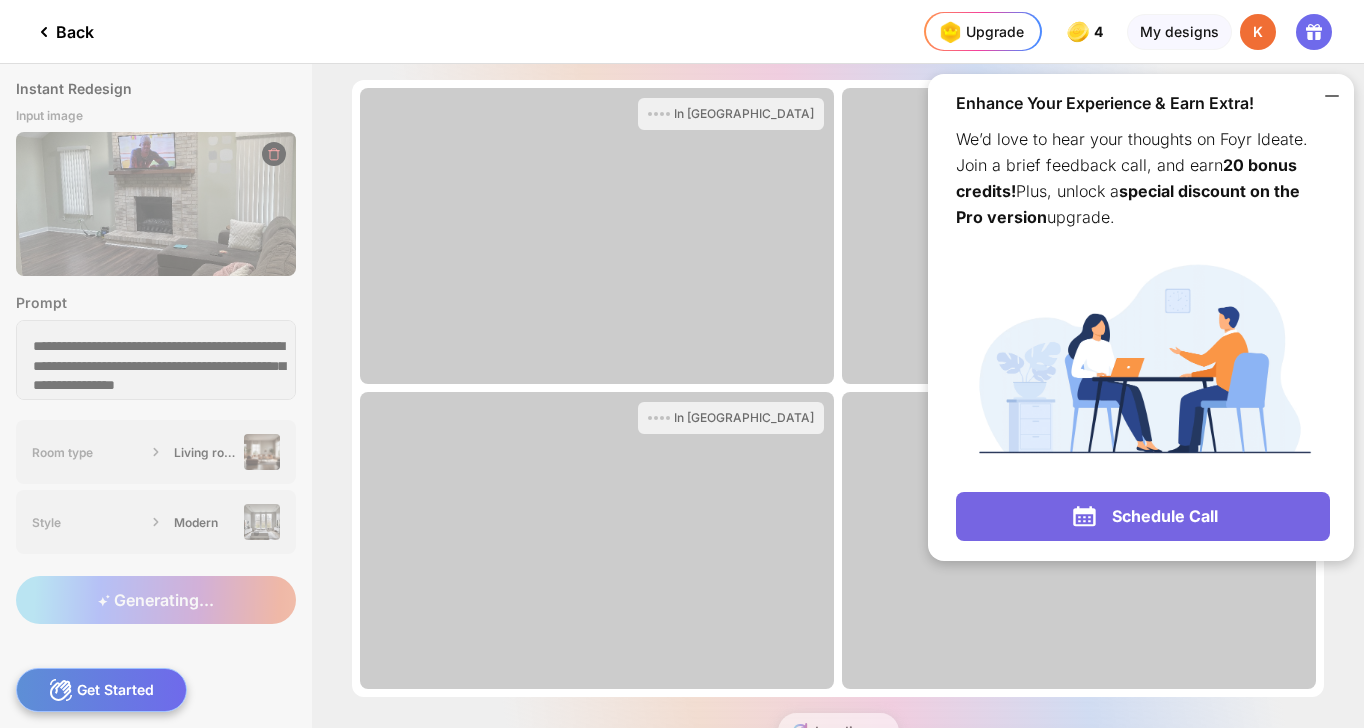 click 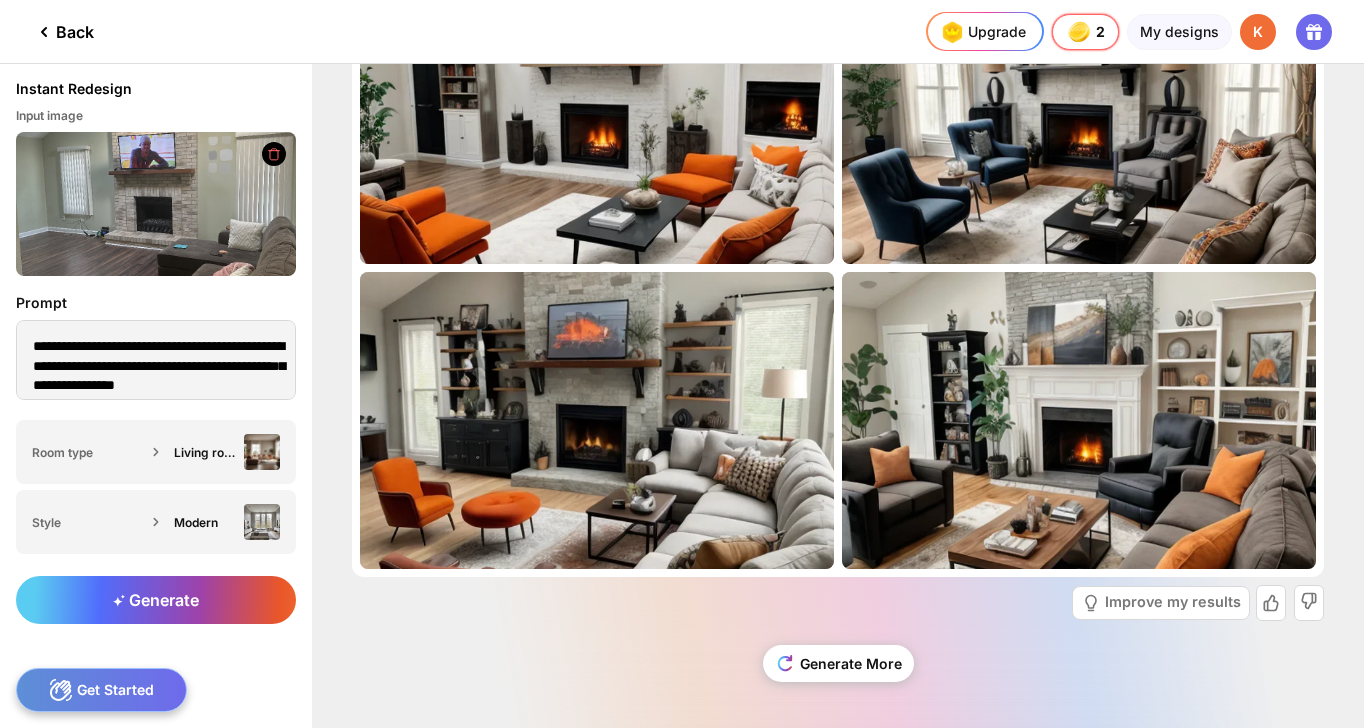 scroll, scrollTop: 119, scrollLeft: 0, axis: vertical 